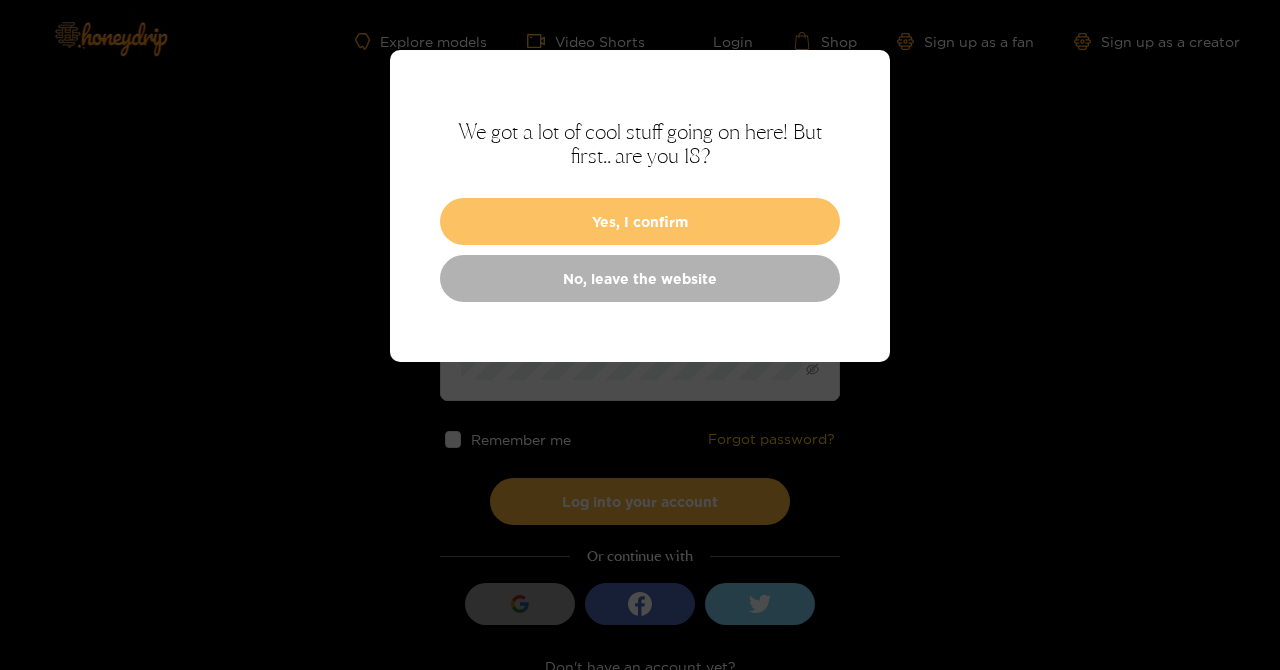 scroll, scrollTop: 0, scrollLeft: 0, axis: both 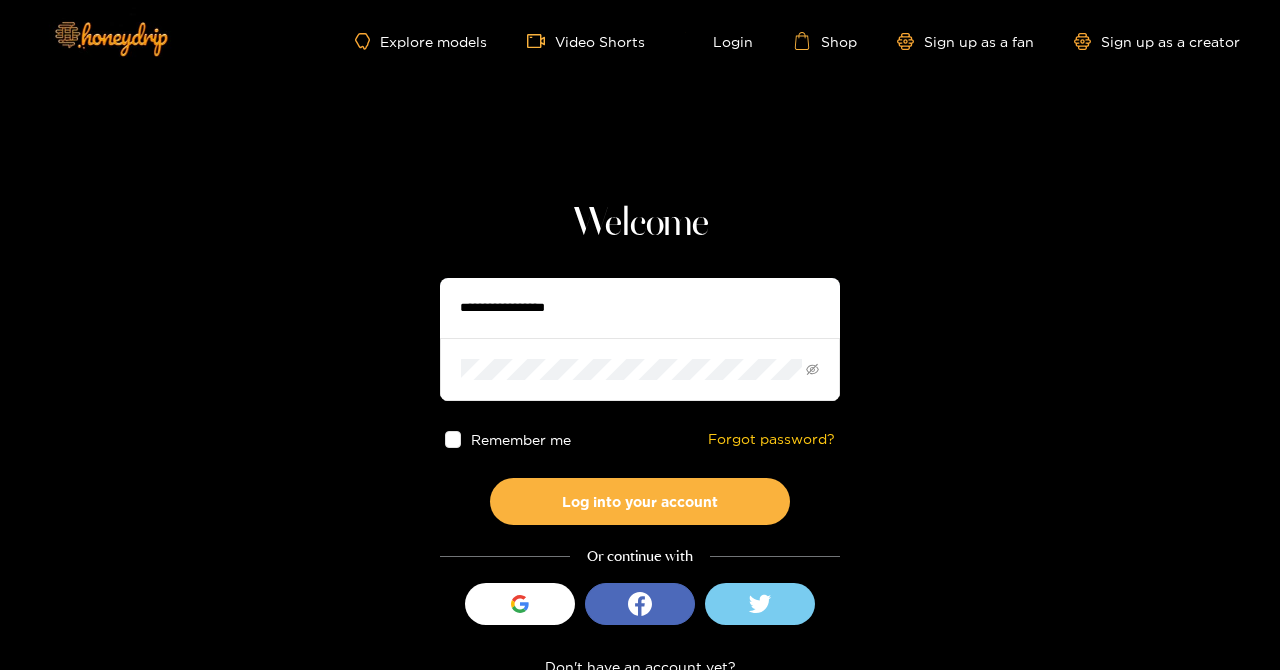 click at bounding box center (640, 308) 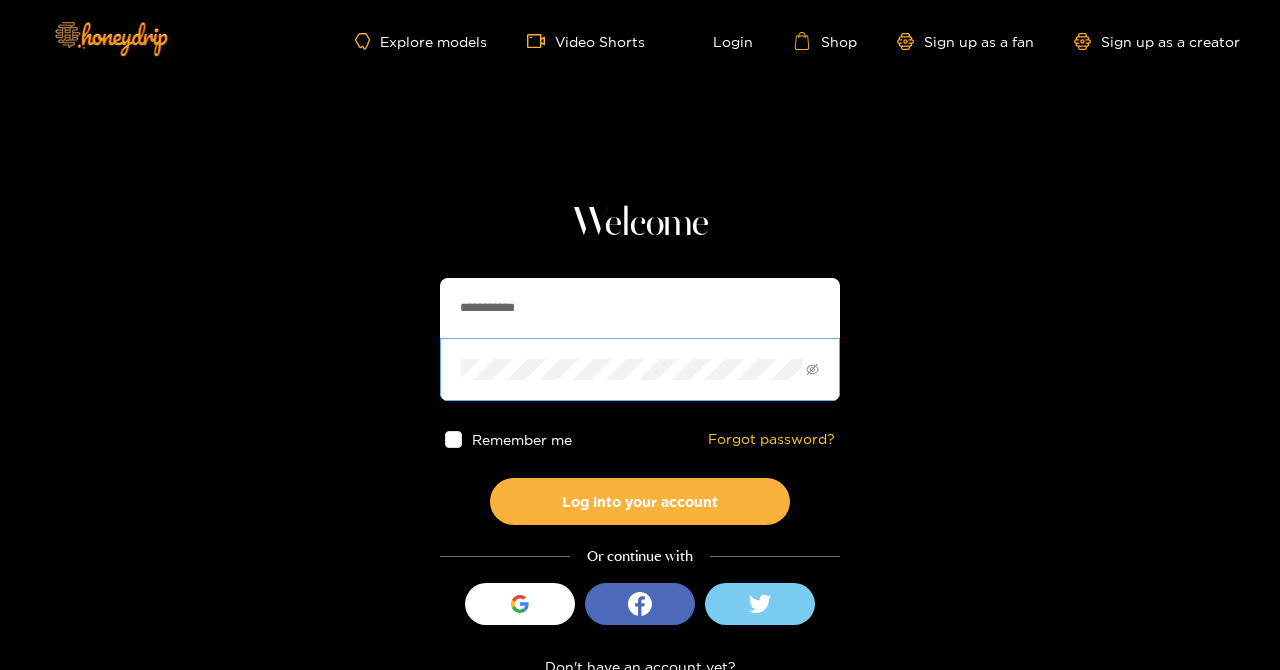 type on "**********" 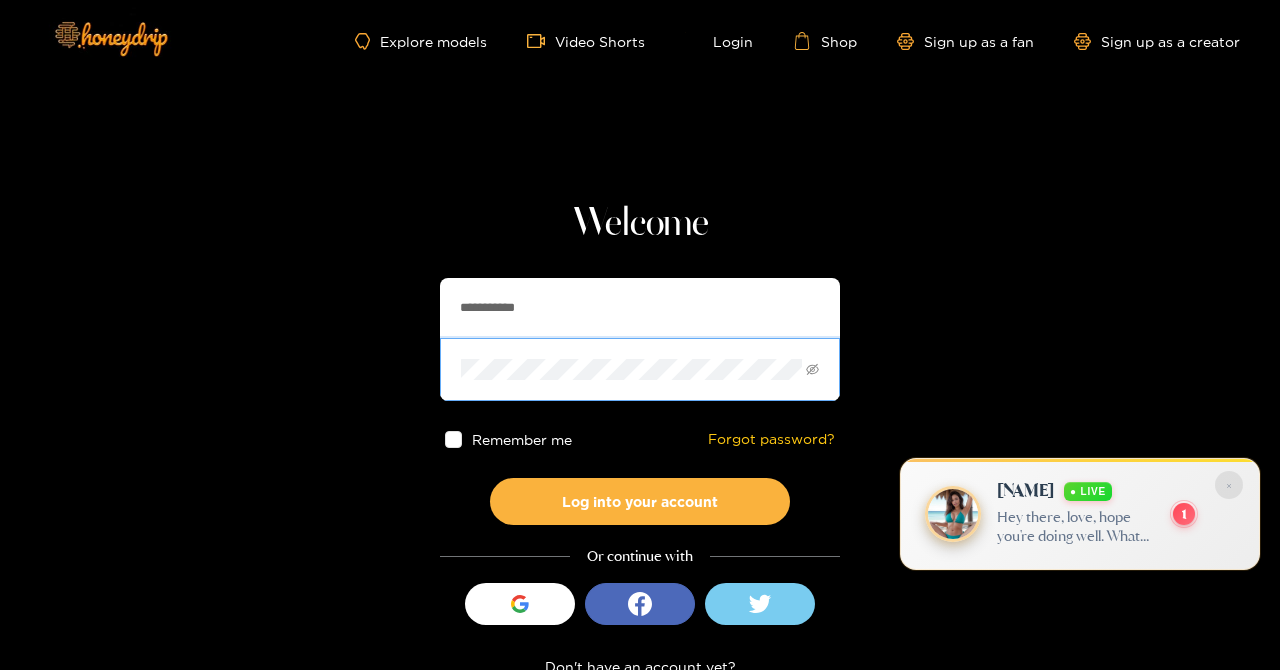 click on "Log into your account" at bounding box center [640, 501] 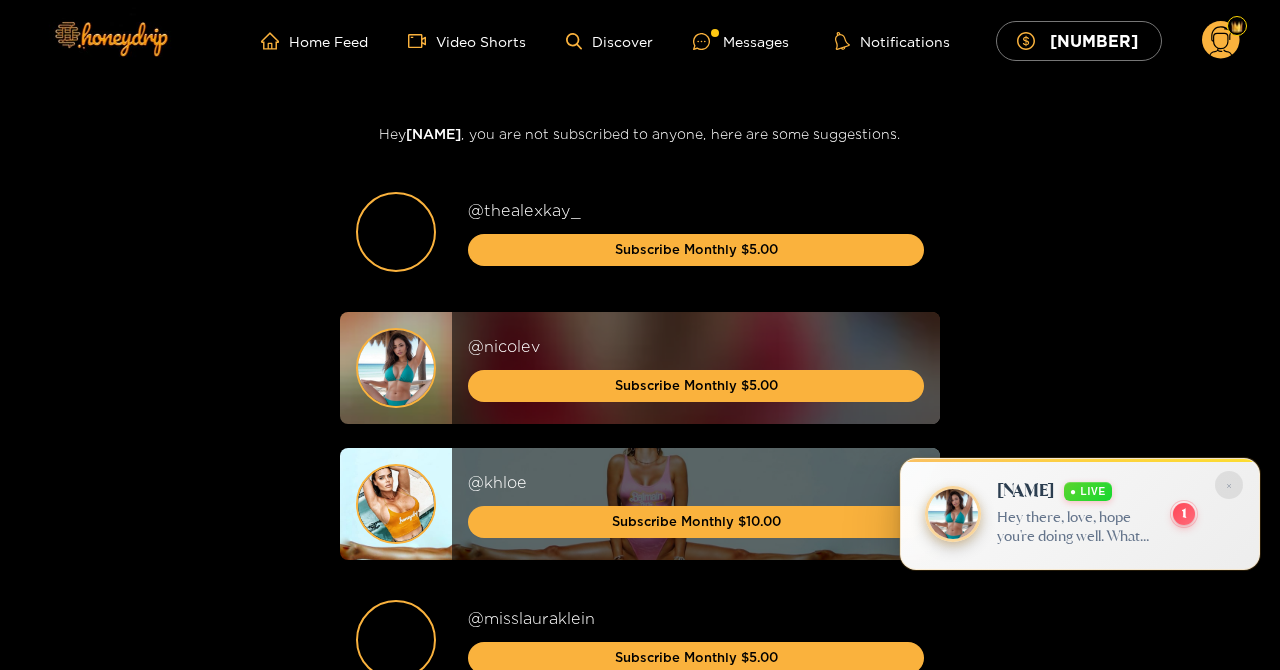 click on "Hey there, love, hope you're doing well. What made you smile today? 💕" at bounding box center [1077, 527] 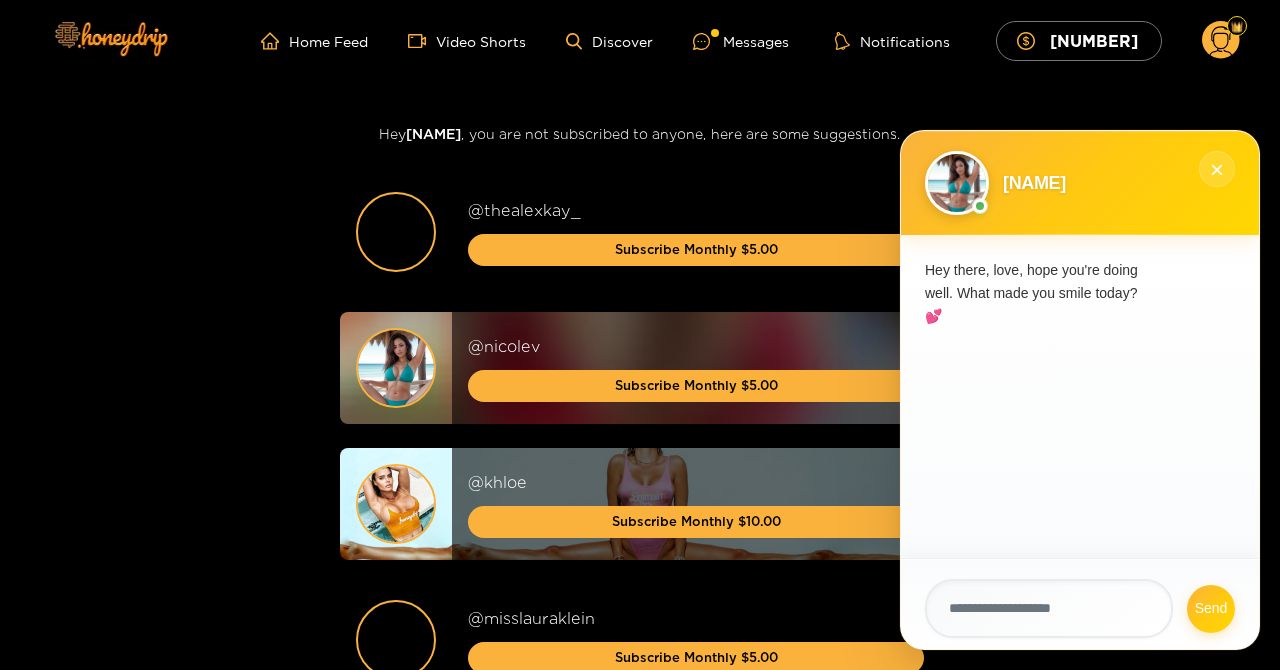 click on "×" at bounding box center [1217, 169] 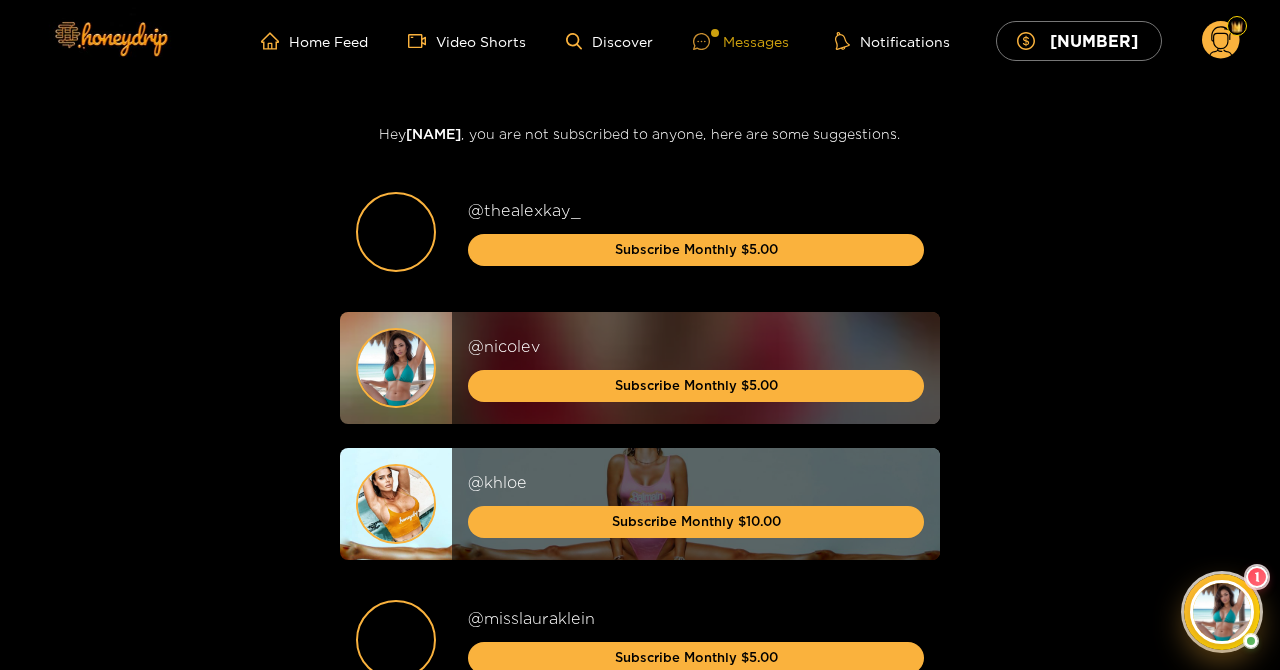 click on "Messages" at bounding box center (741, 41) 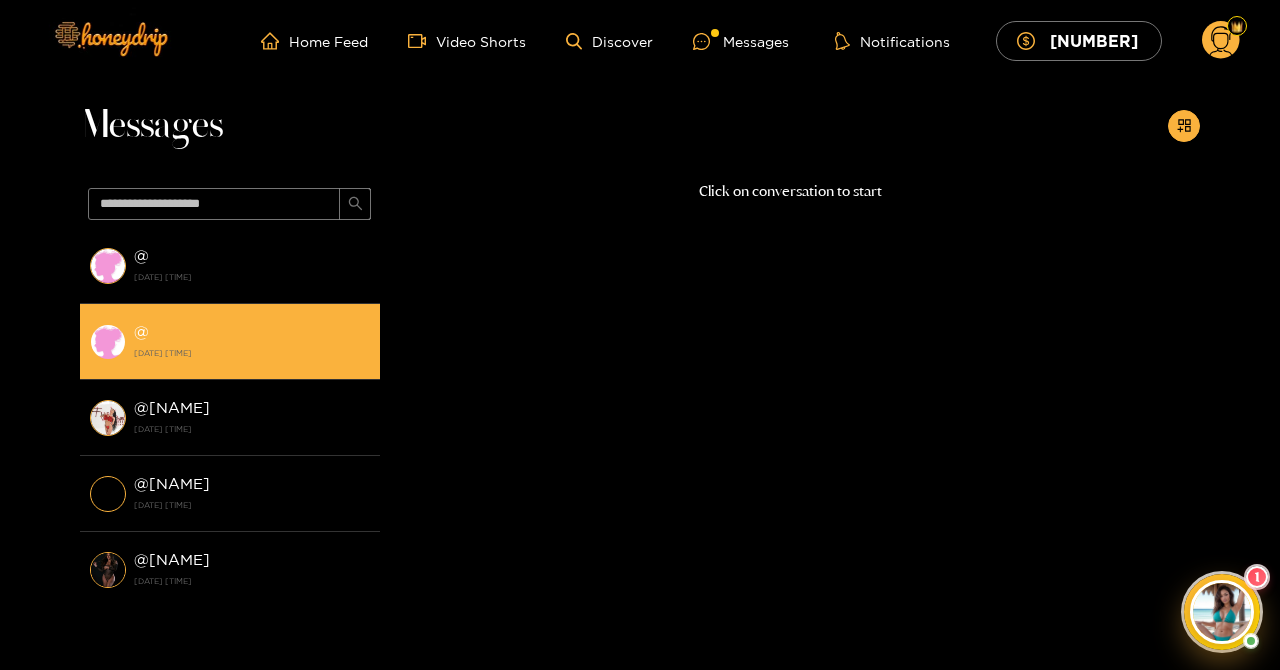click on "@ [MONTH] [DAY] [YEAR] [TIME]" at bounding box center [252, 341] 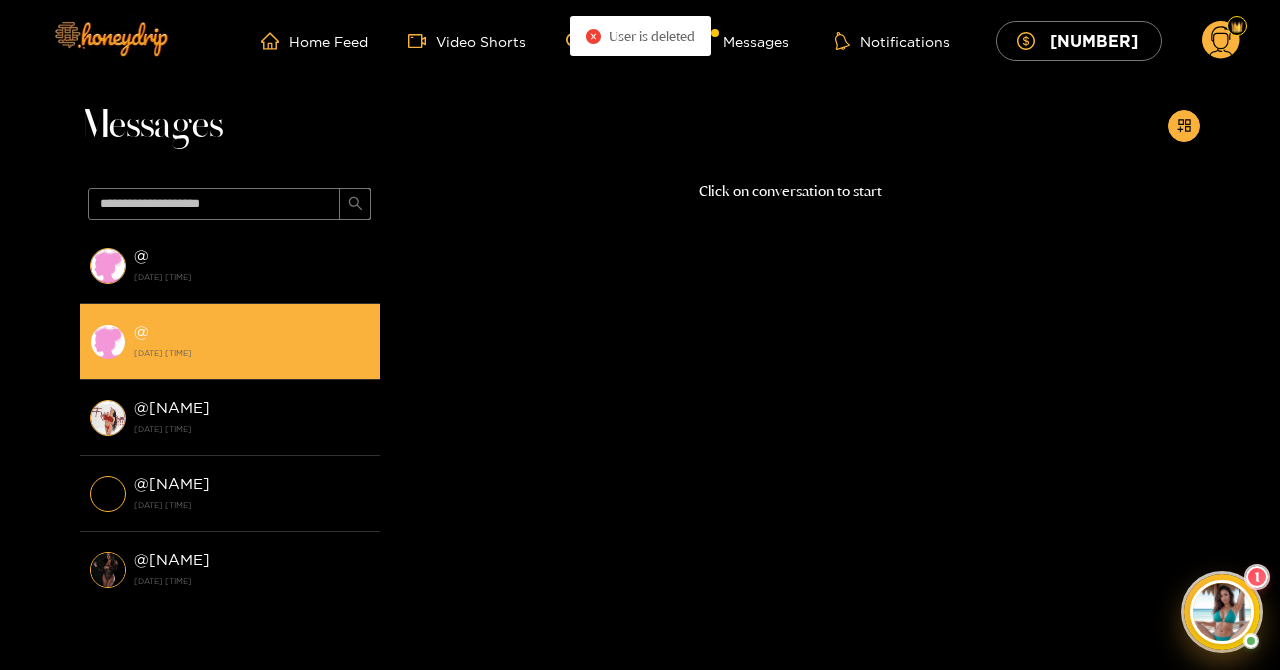 click on "[DATE] [TIME]" at bounding box center [252, 353] 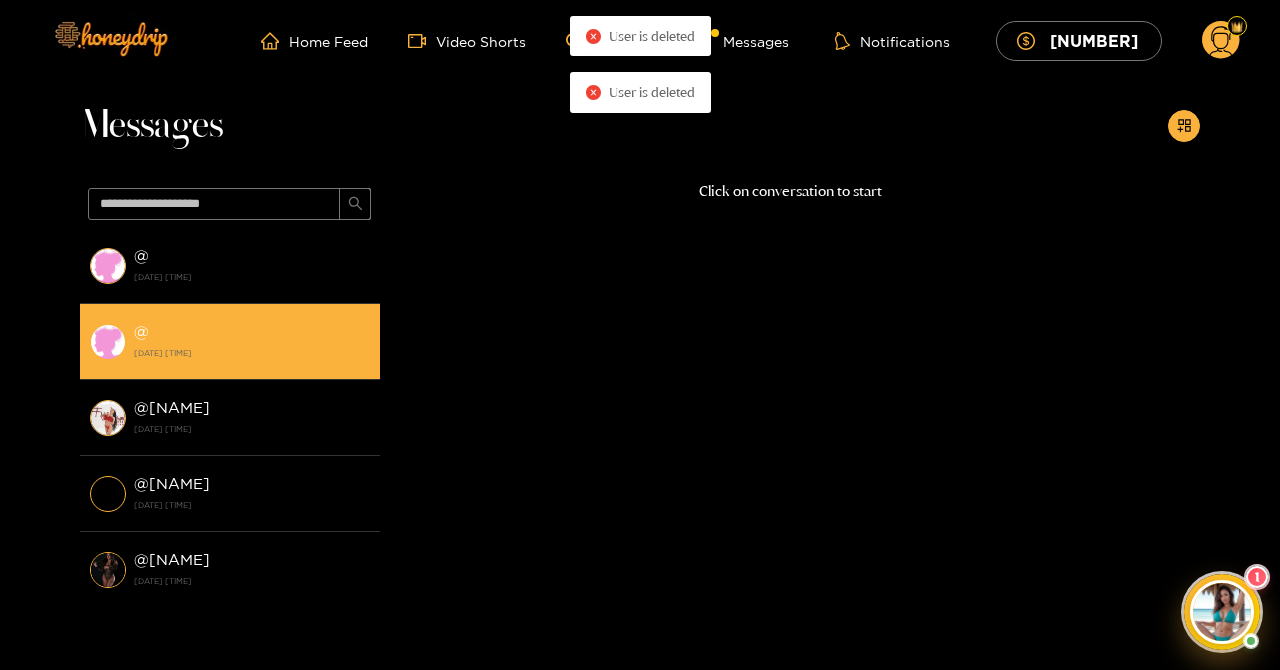 click on "[DATE] [TIME]" at bounding box center [252, 353] 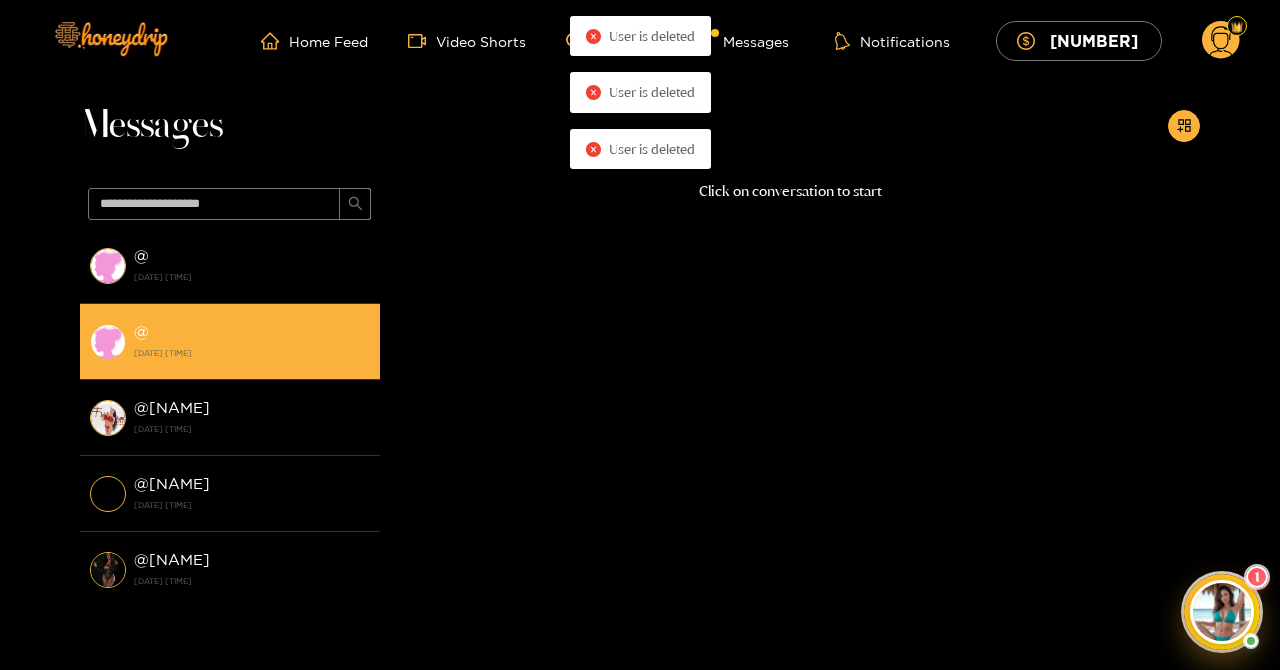 click on "[DATE] [TIME]" at bounding box center (252, 353) 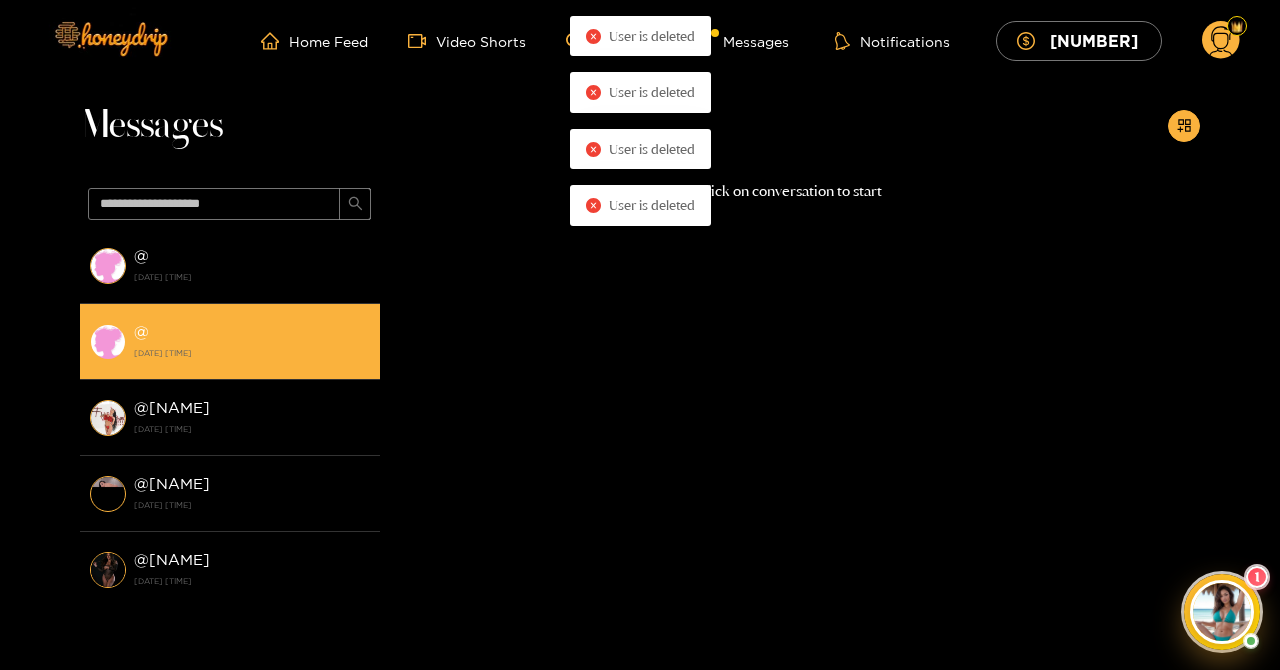 click on "[DATE] [TIME]" at bounding box center (252, 353) 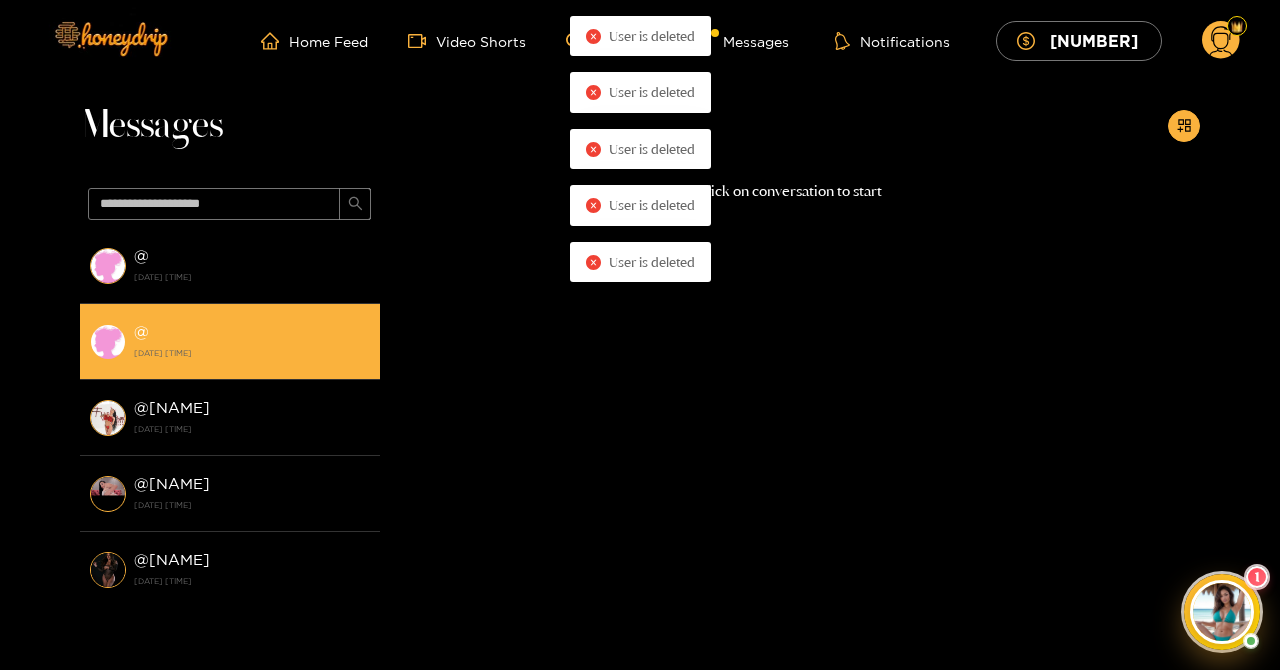 click on "[DATE] [TIME]" at bounding box center (252, 353) 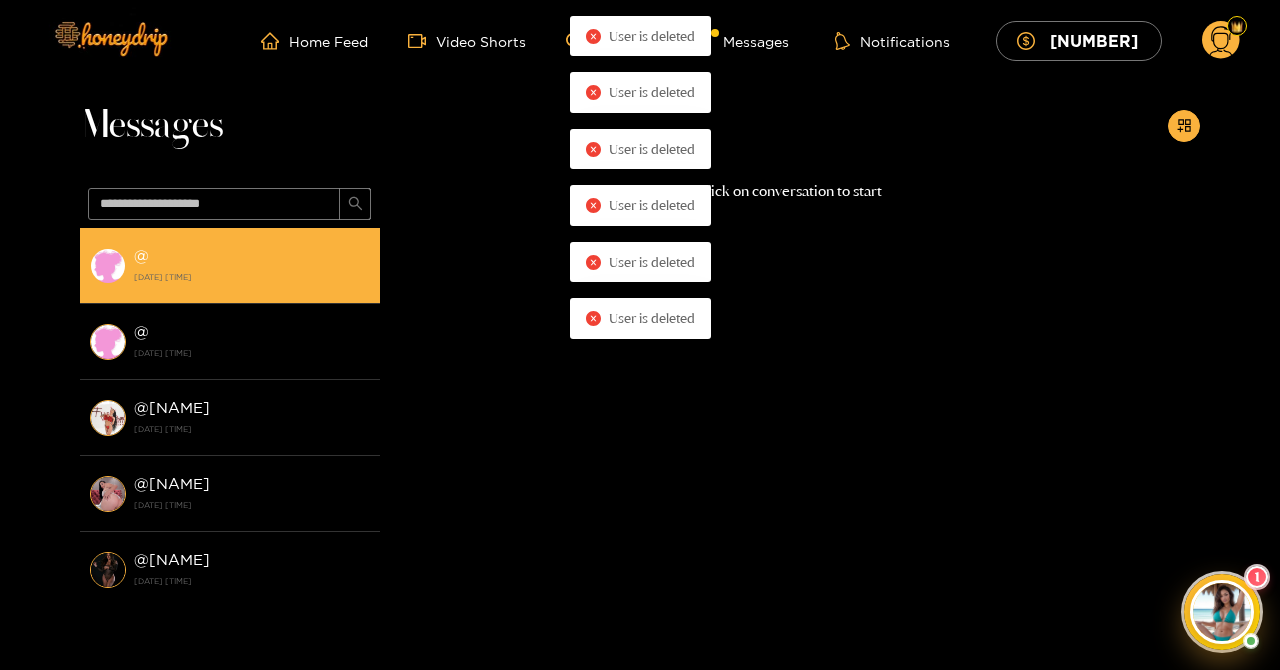 click on "@ [DATE] [TIME]" at bounding box center [230, 266] 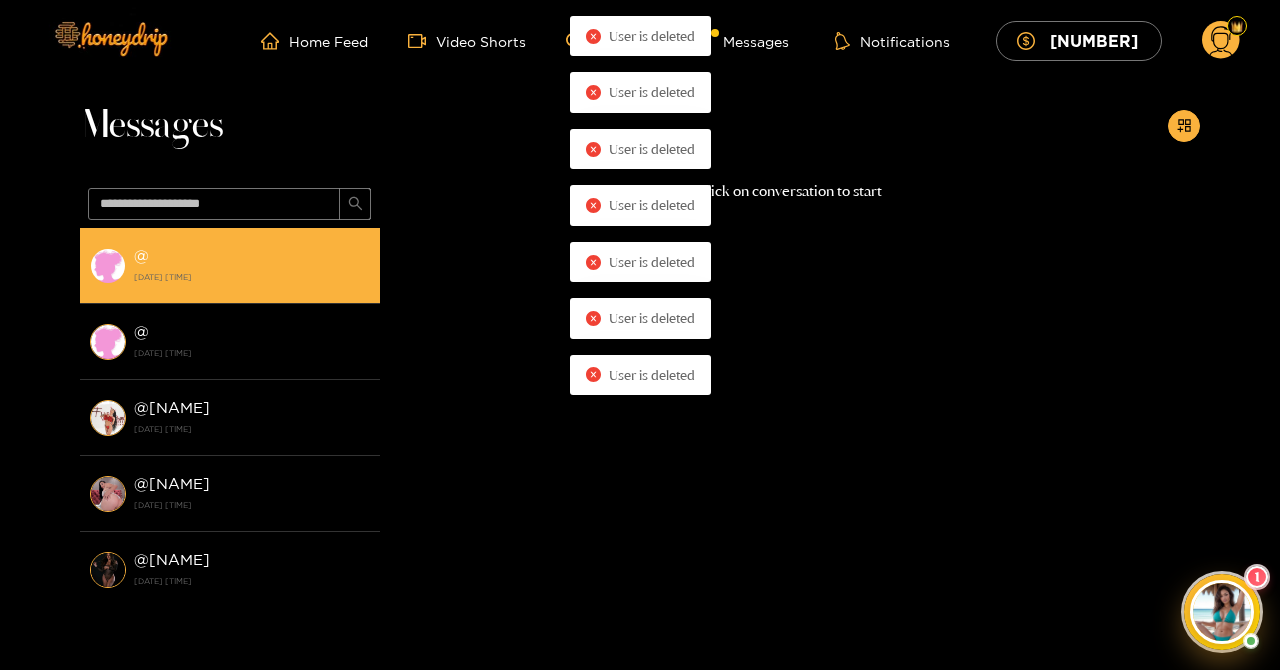 click on "@ [DATE] [TIME]" at bounding box center (230, 266) 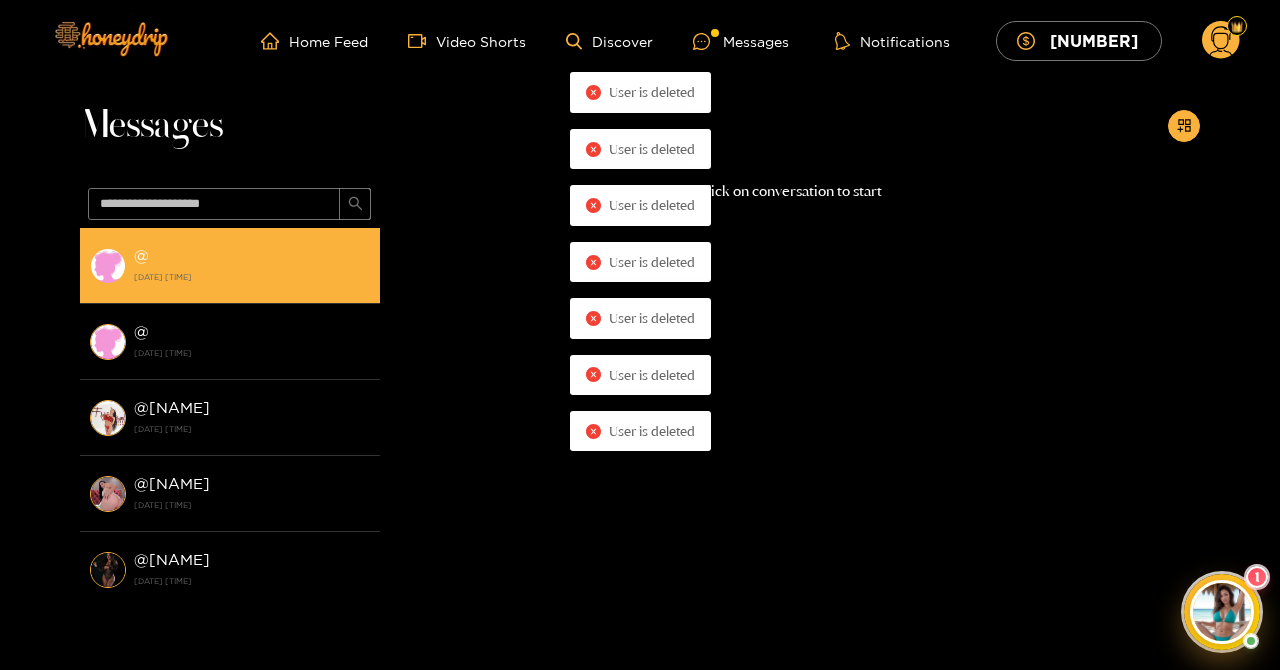 click on "@ [DATE] [TIME]" at bounding box center [230, 266] 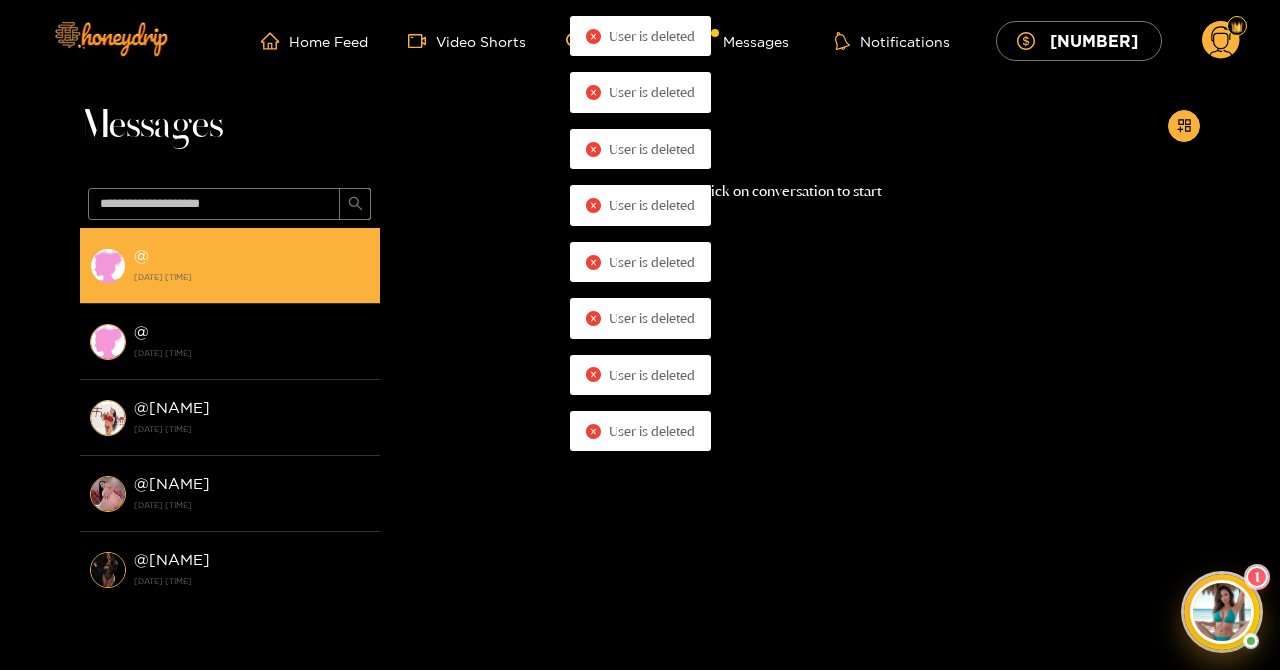 click on "@ [DATE] [TIME]" at bounding box center (230, 266) 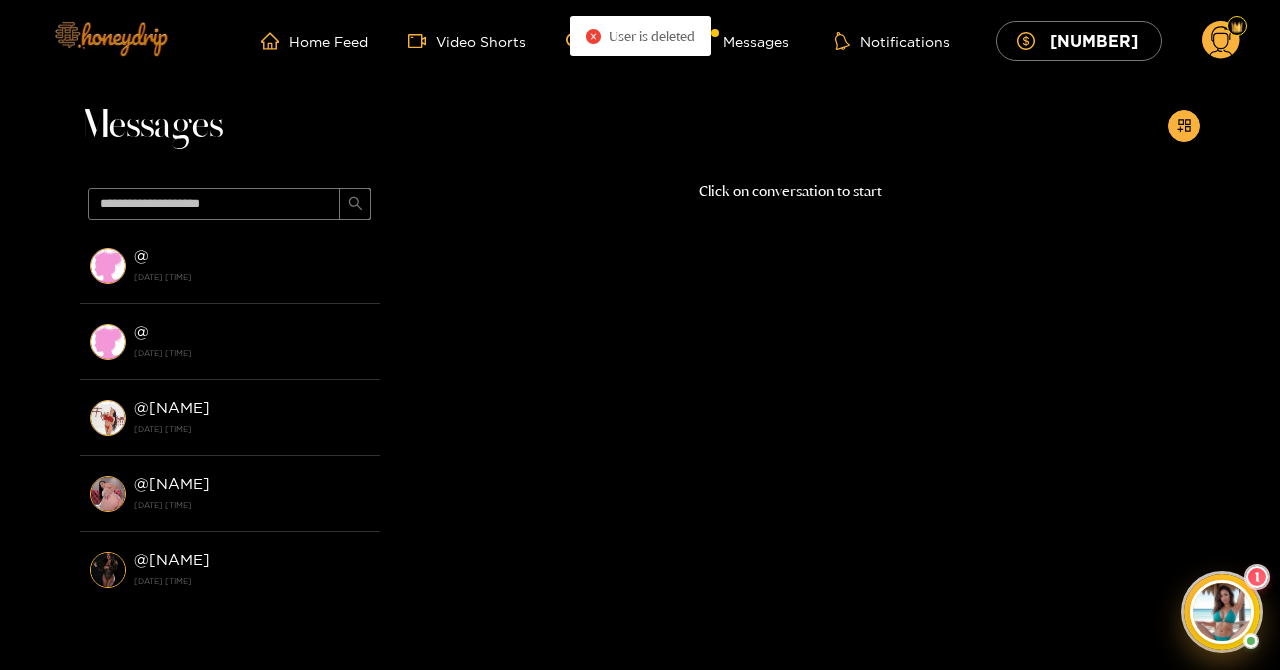 click at bounding box center [110, 38] 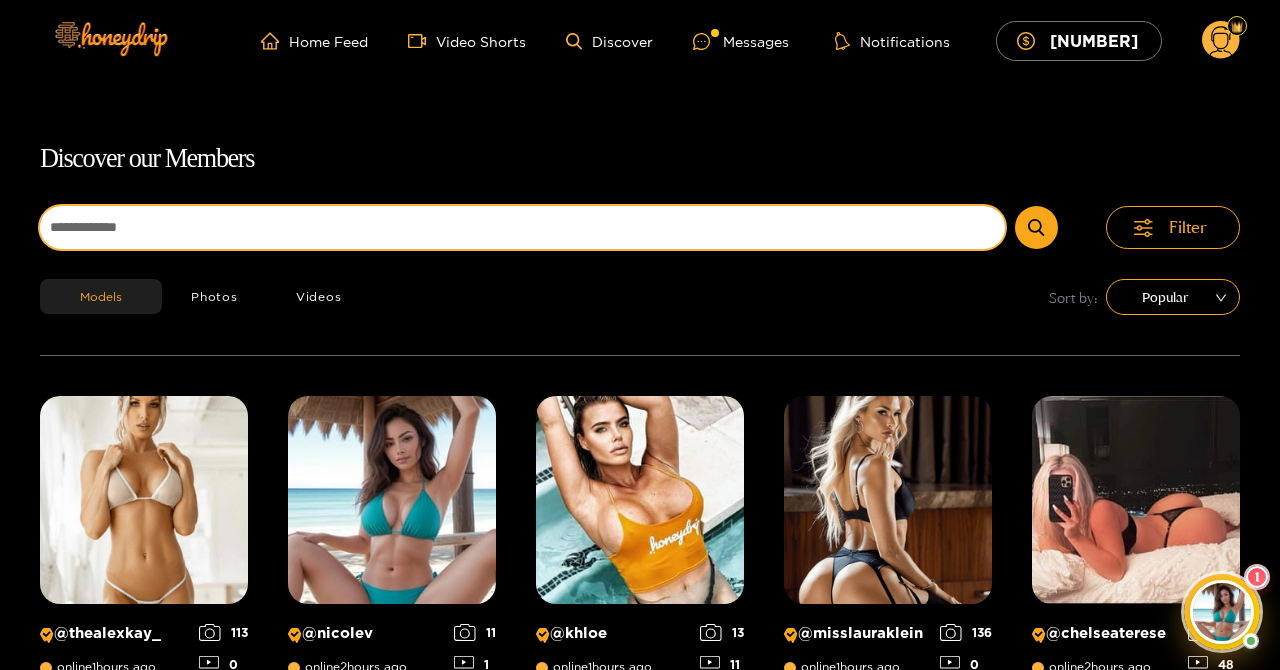 click at bounding box center (522, 227) 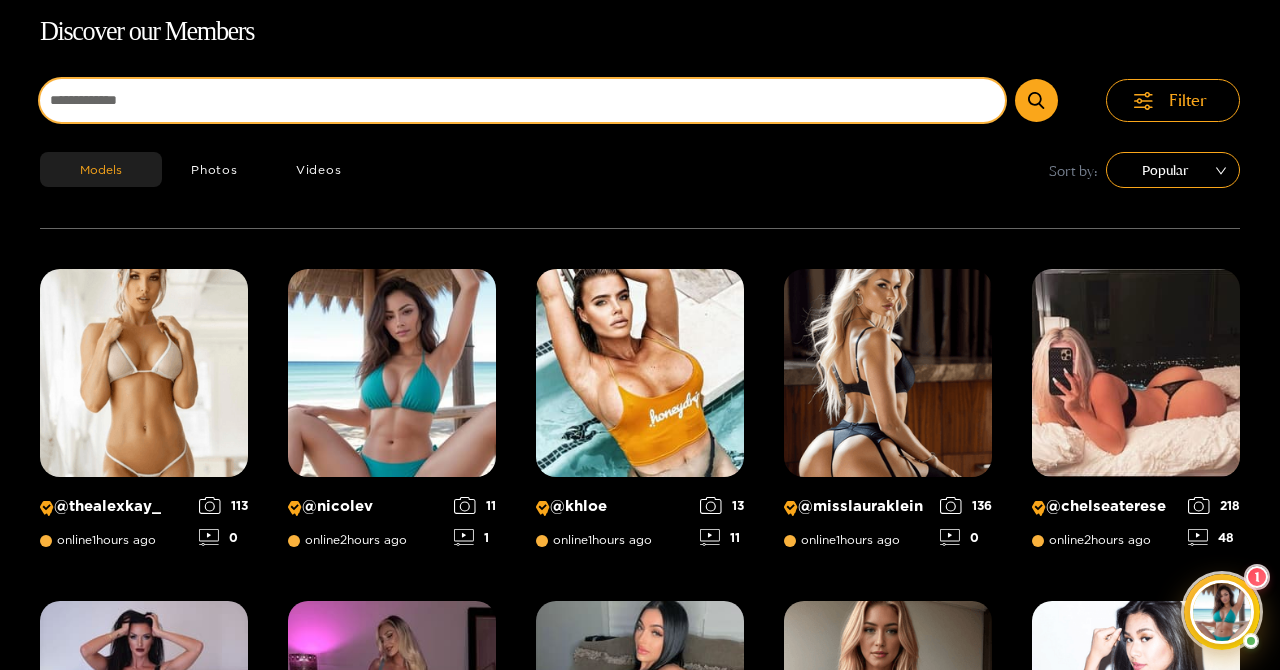 scroll, scrollTop: 128, scrollLeft: 0, axis: vertical 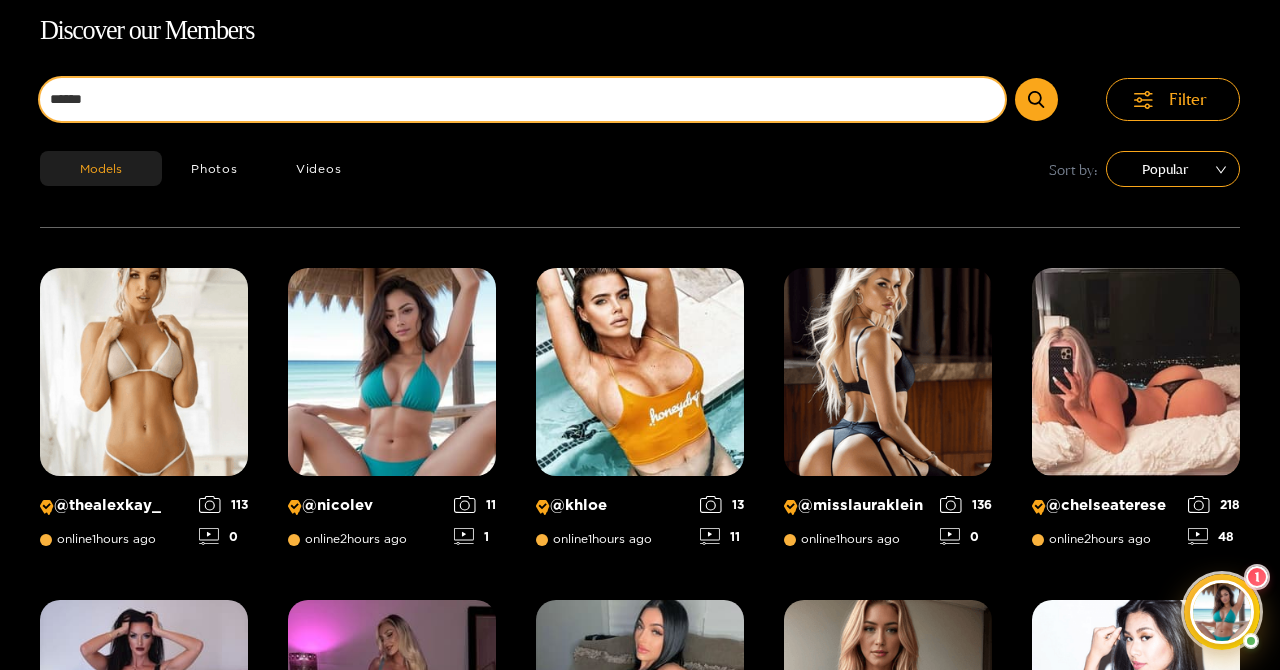 click at bounding box center [1036, 99] 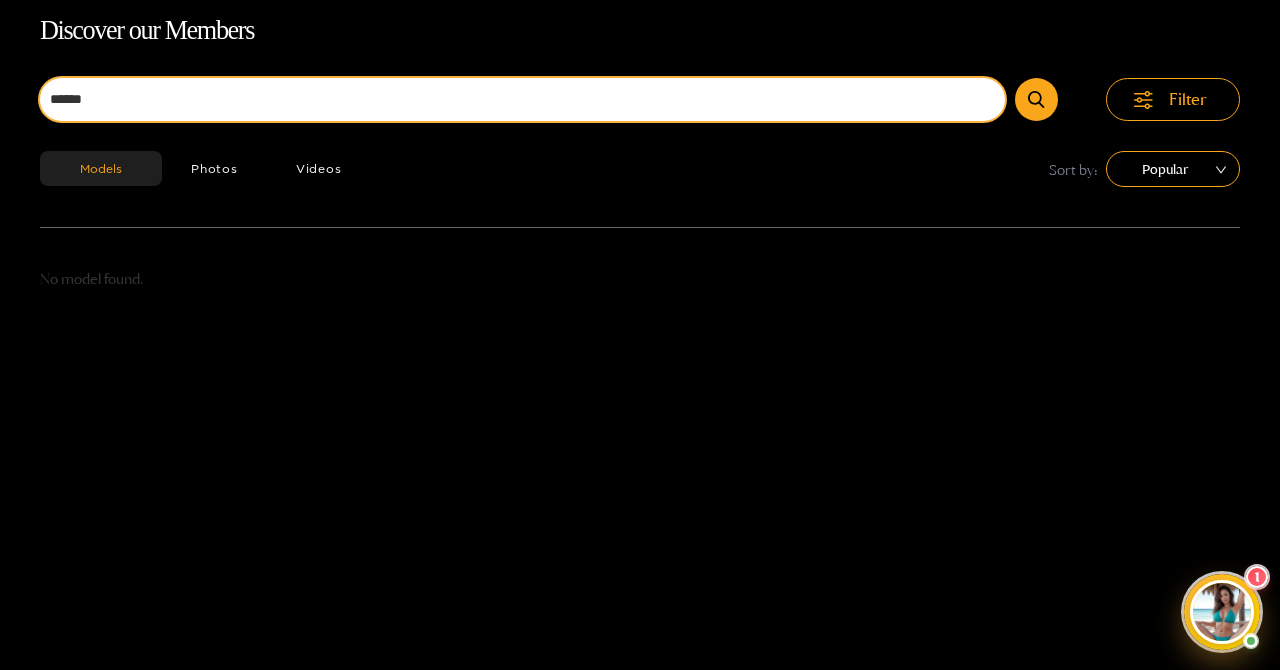 click on "******" at bounding box center [522, 99] 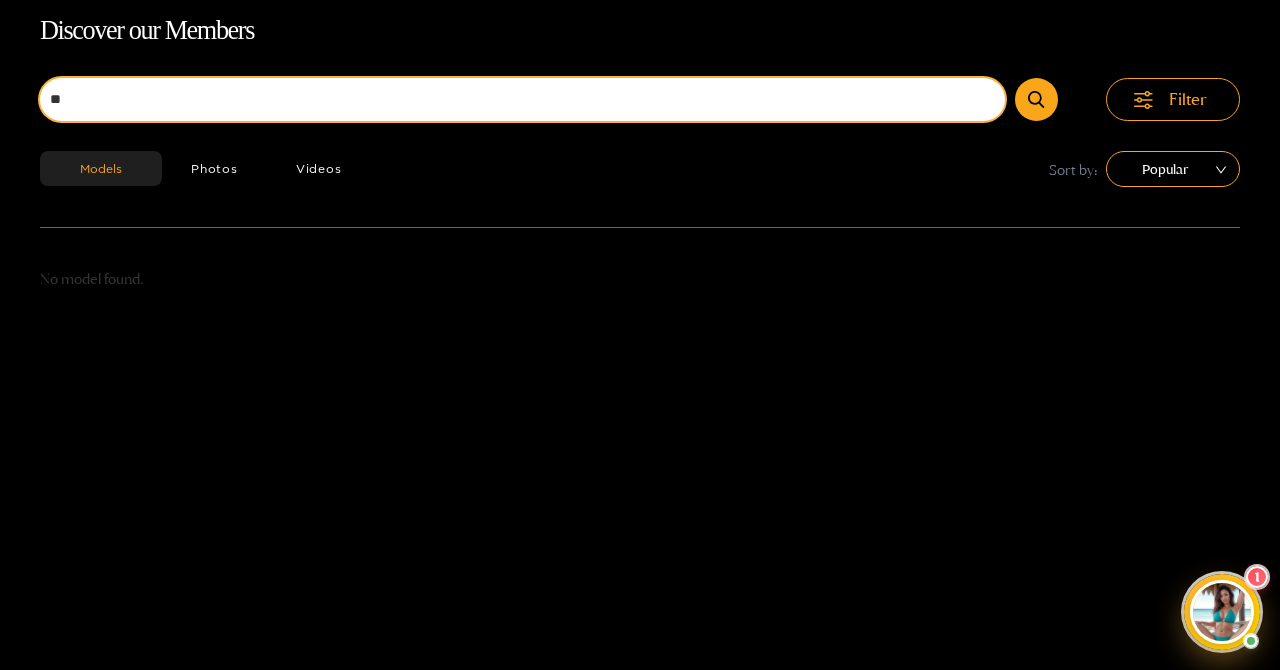 type on "*" 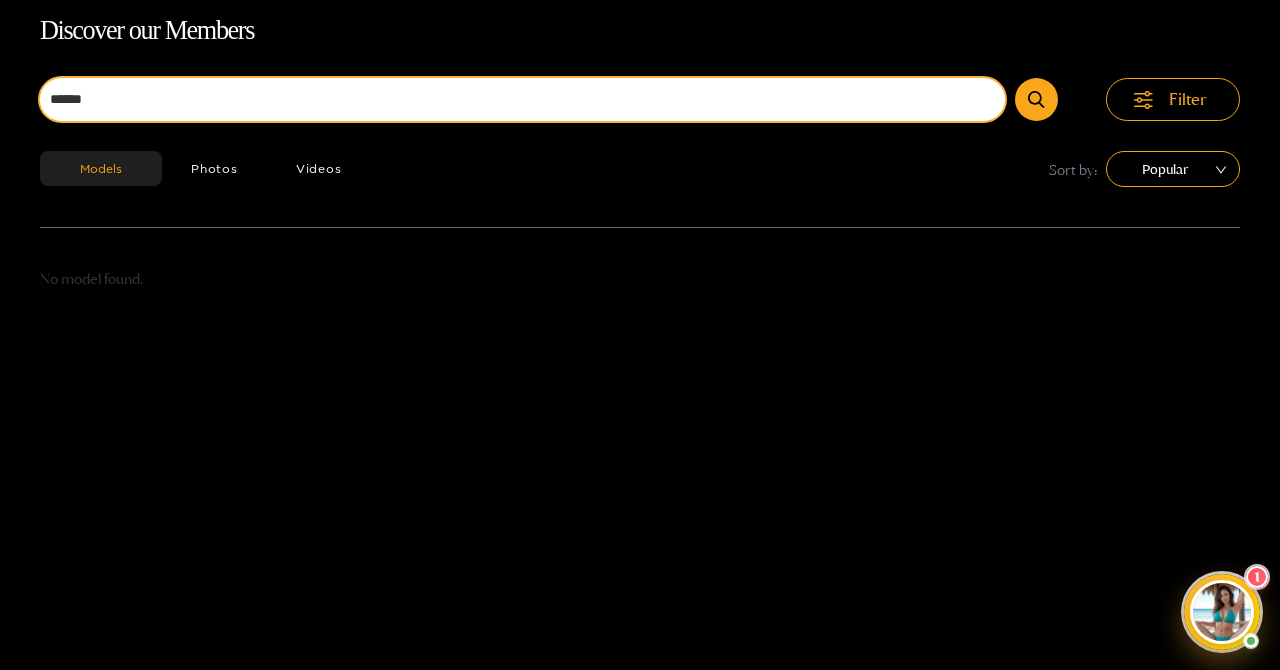 click at bounding box center [1036, 99] 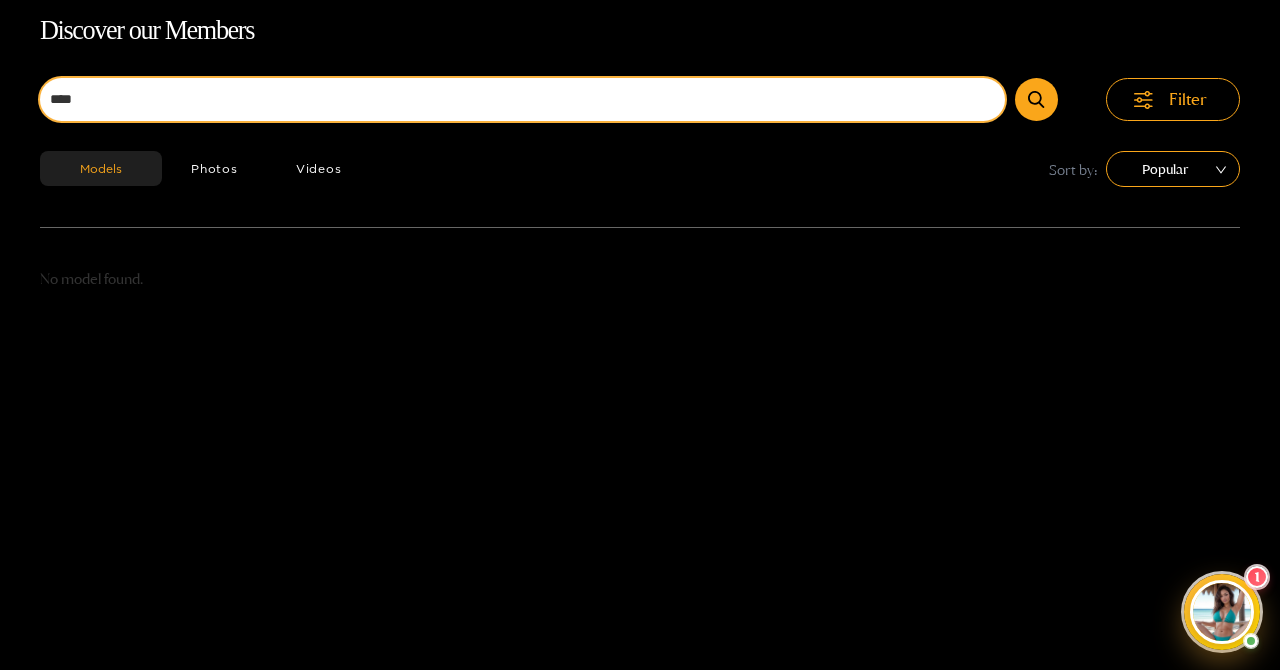 type on "****" 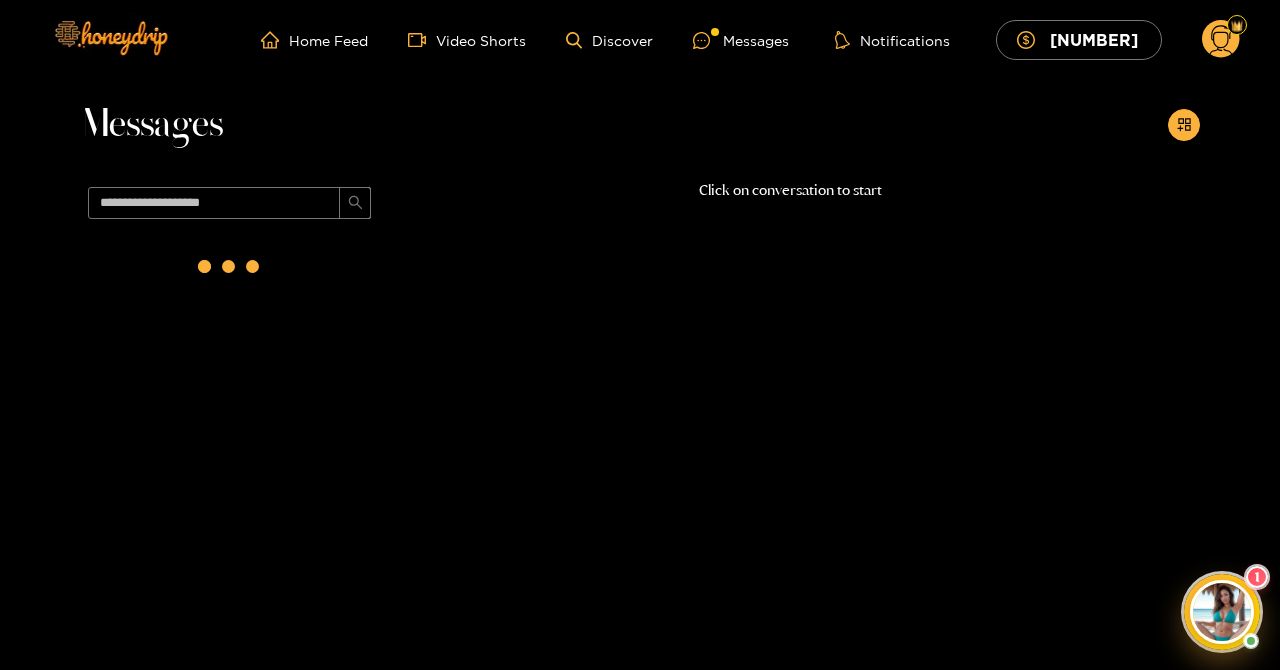 scroll, scrollTop: 0, scrollLeft: 0, axis: both 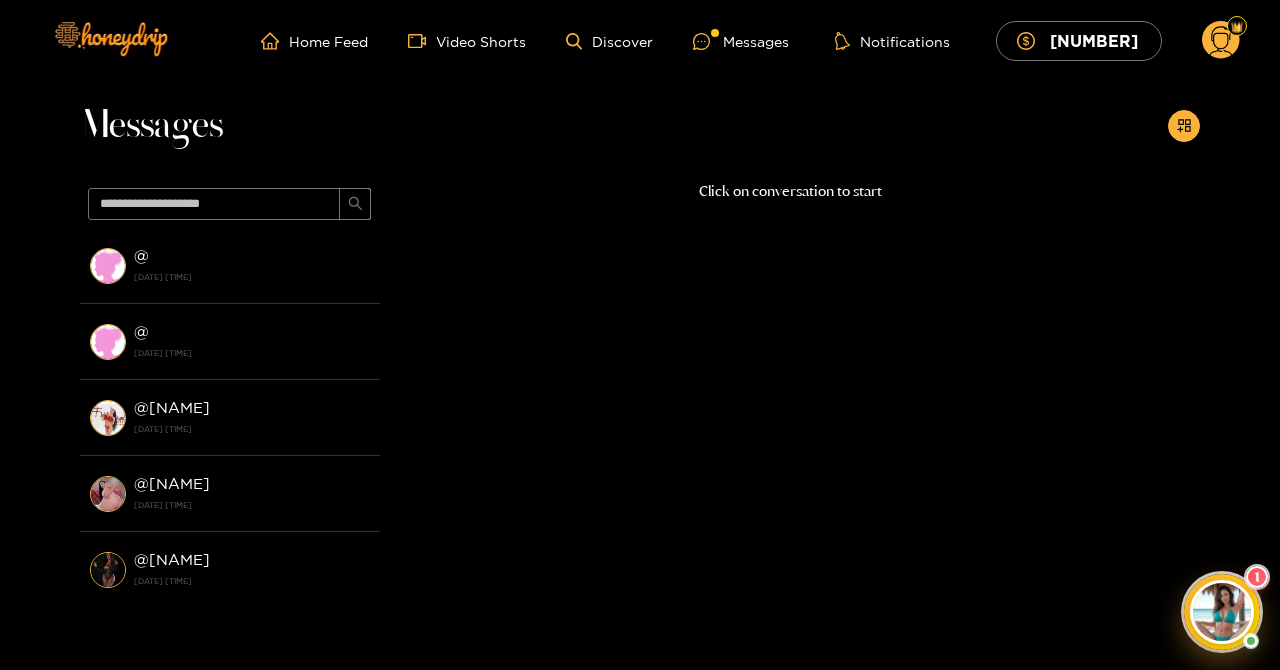 click 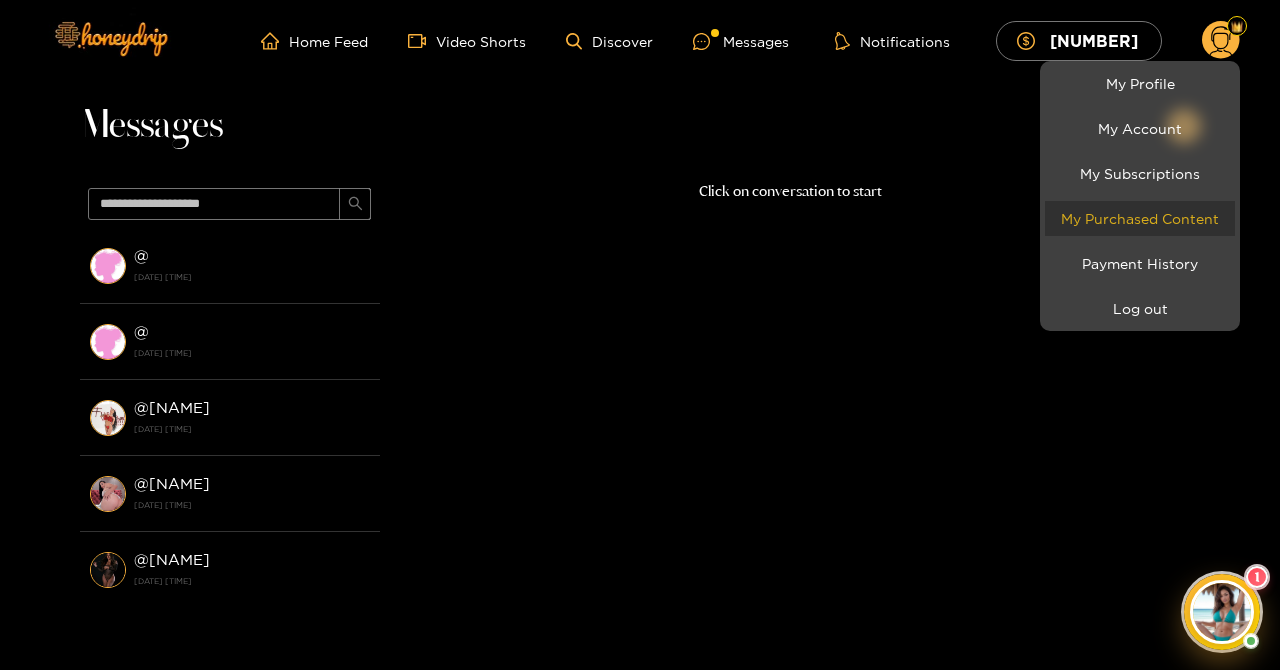 click on "My Purchased Content" at bounding box center [1140, 218] 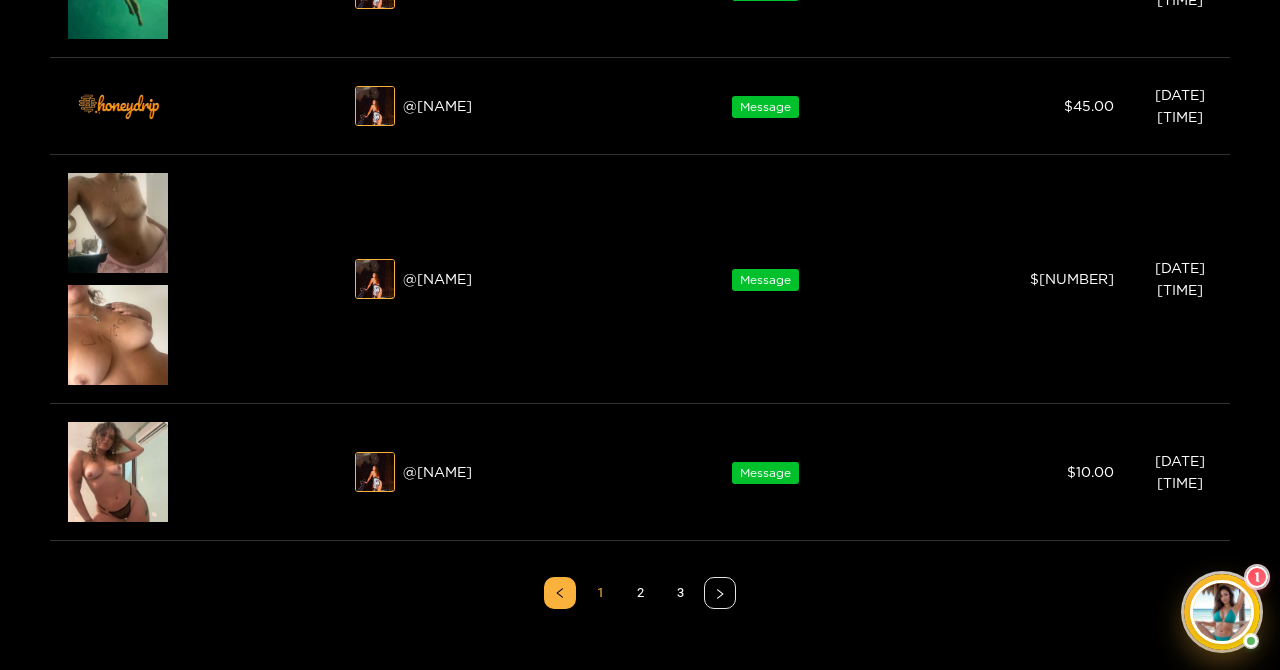 scroll, scrollTop: 1276, scrollLeft: 0, axis: vertical 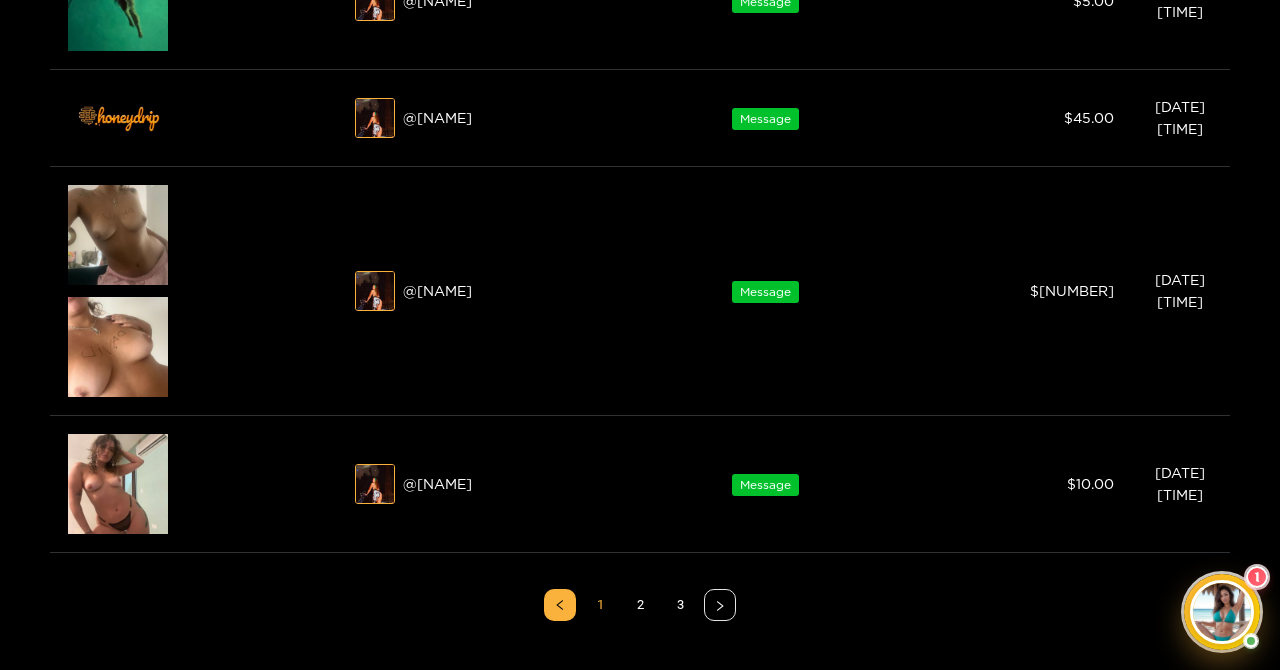 click at bounding box center [640, 335] 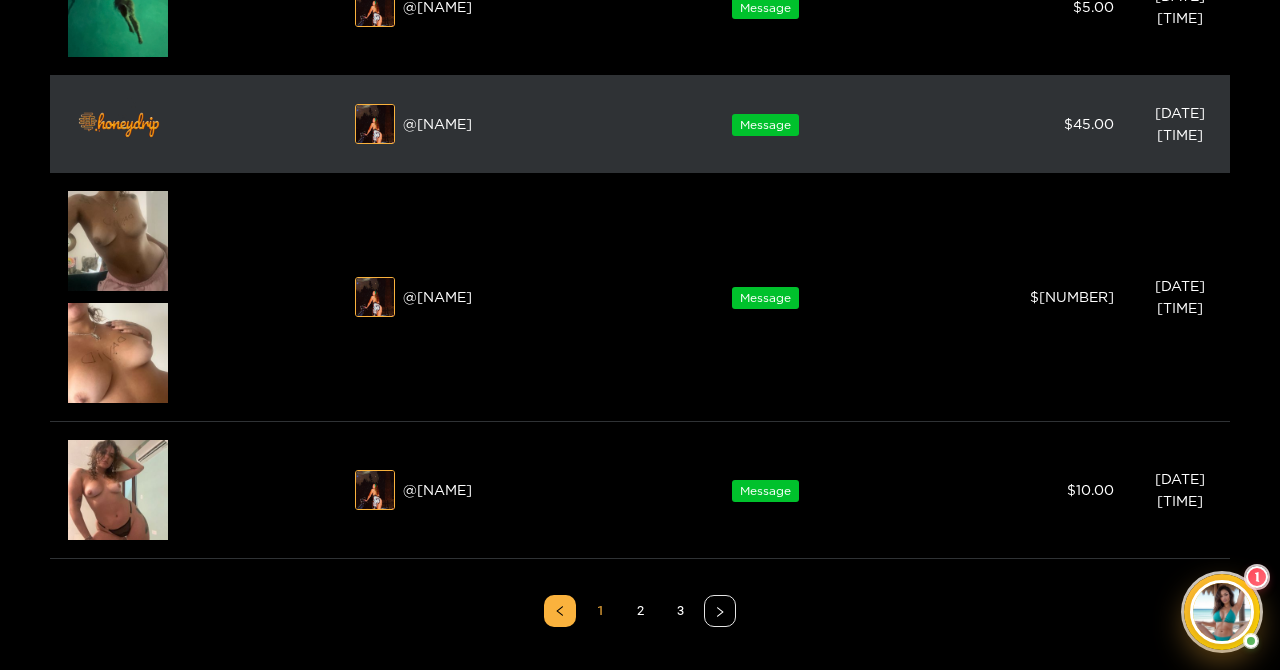 scroll, scrollTop: 1275, scrollLeft: 0, axis: vertical 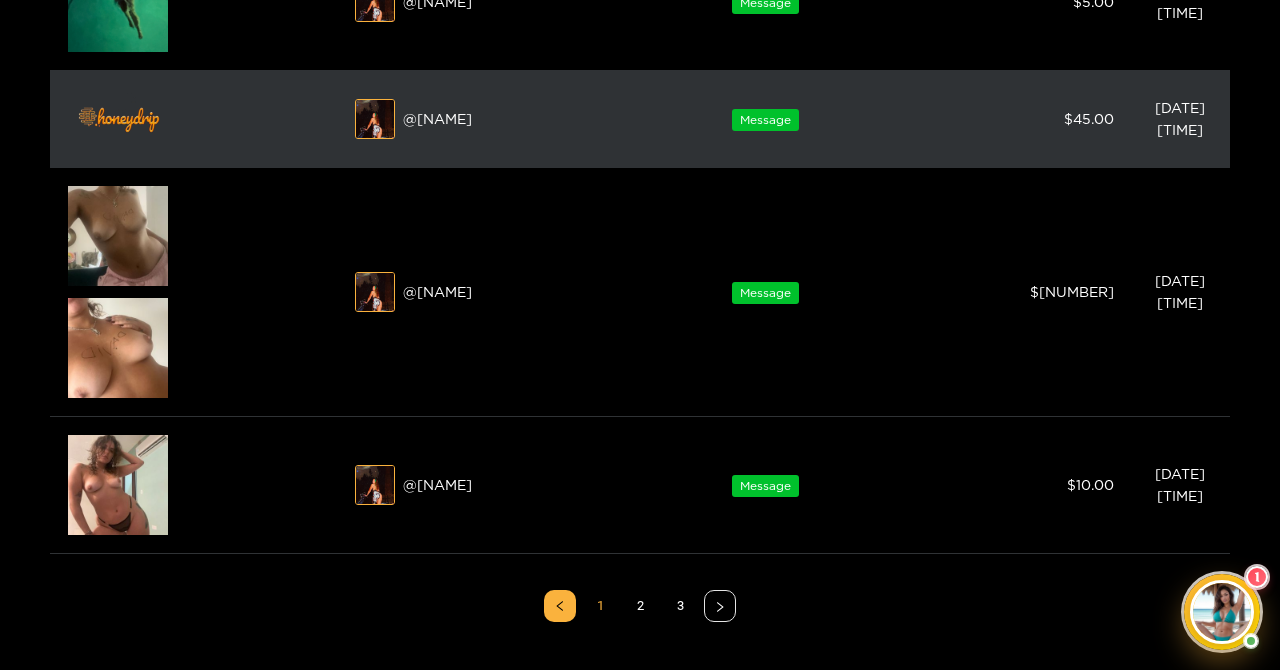 click on "Preview" at bounding box center (194, 119) 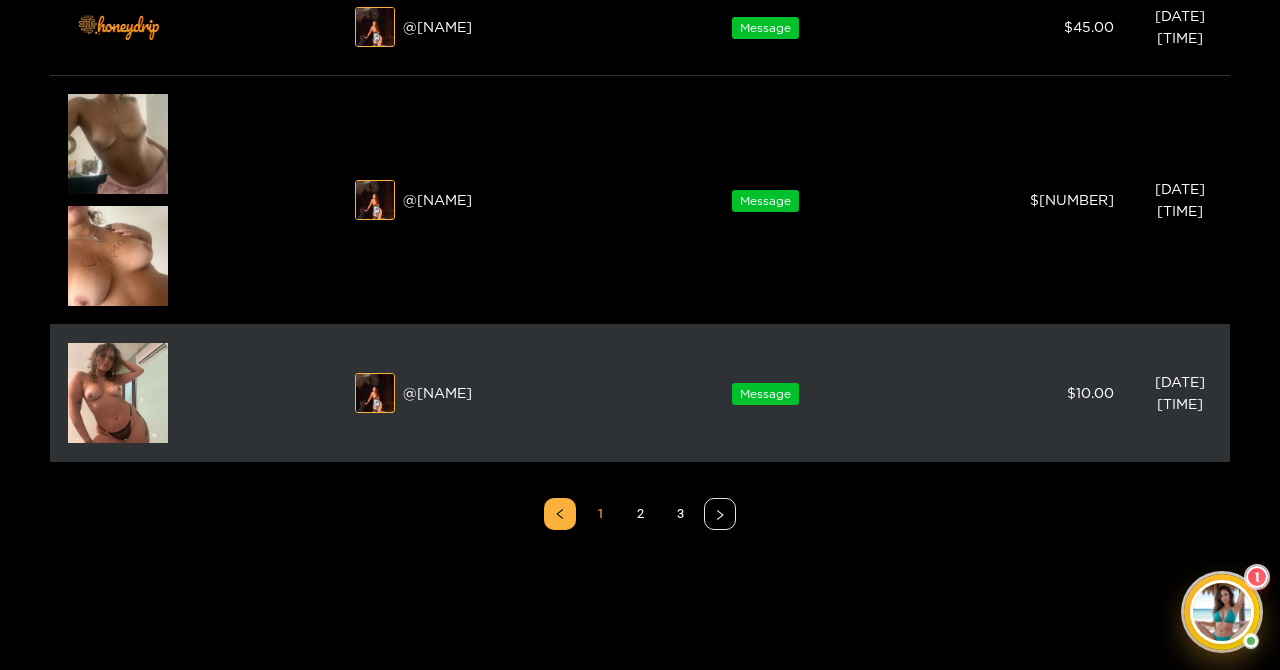 scroll, scrollTop: 1545, scrollLeft: 0, axis: vertical 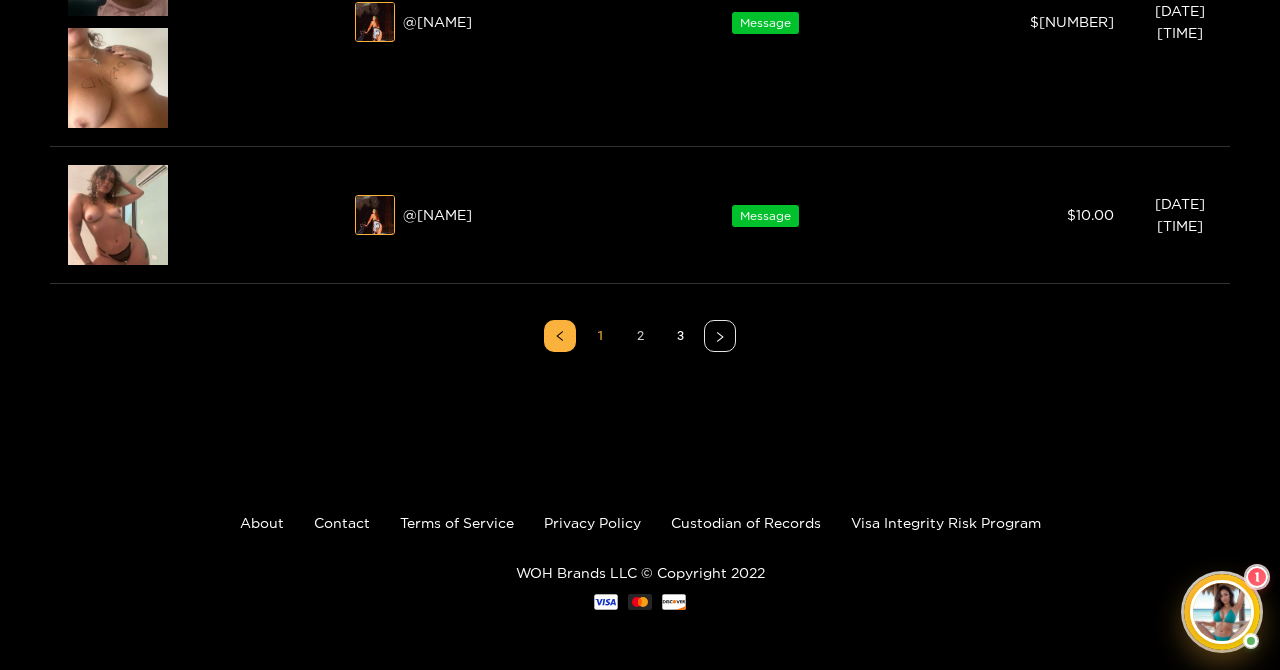 click on "2" at bounding box center [640, 336] 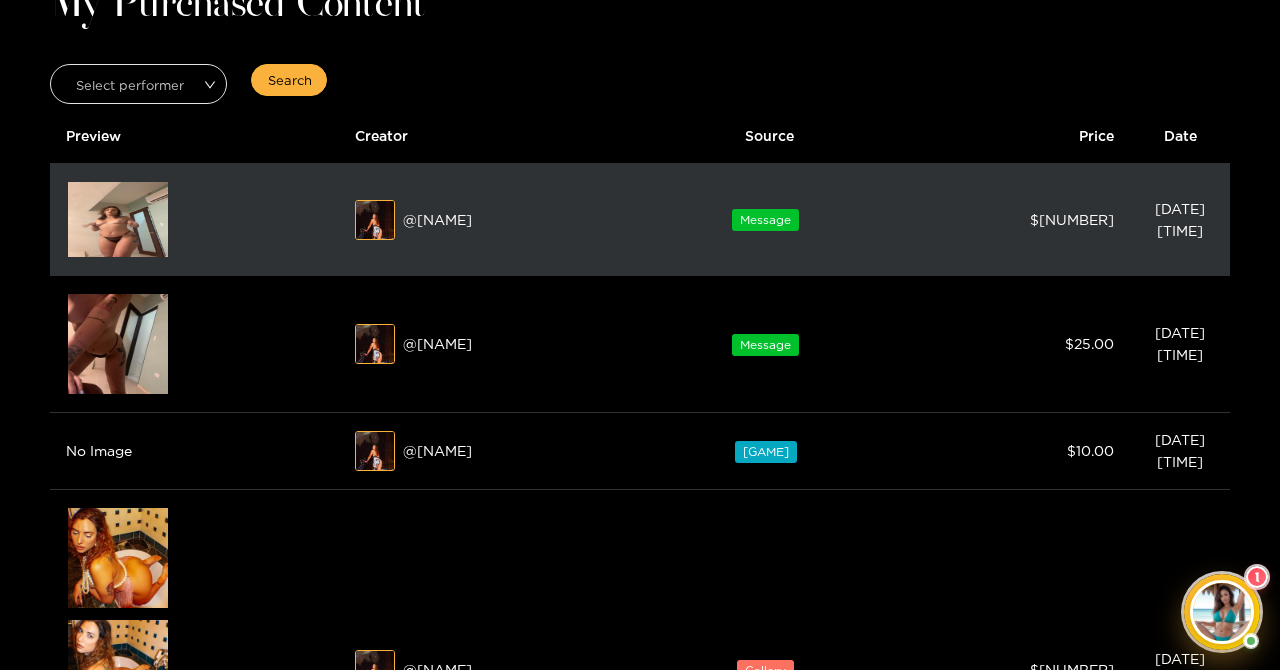 scroll, scrollTop: 91, scrollLeft: 0, axis: vertical 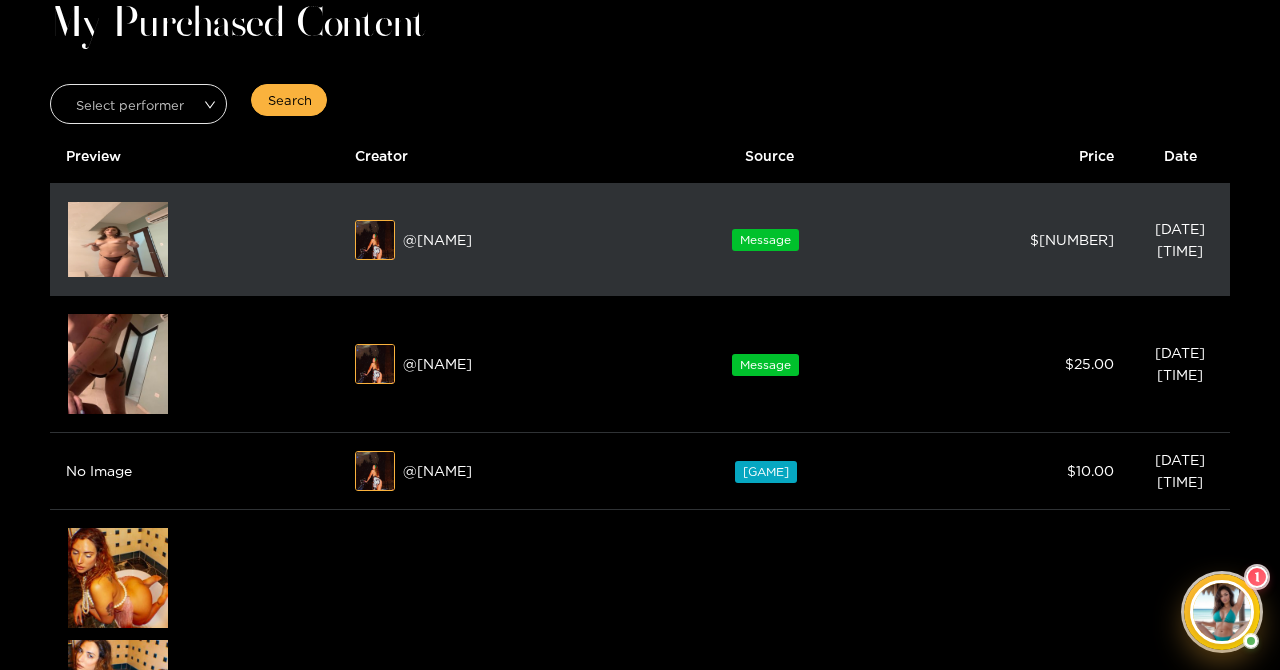 click on "@ [NAME]" at bounding box center [497, 240] 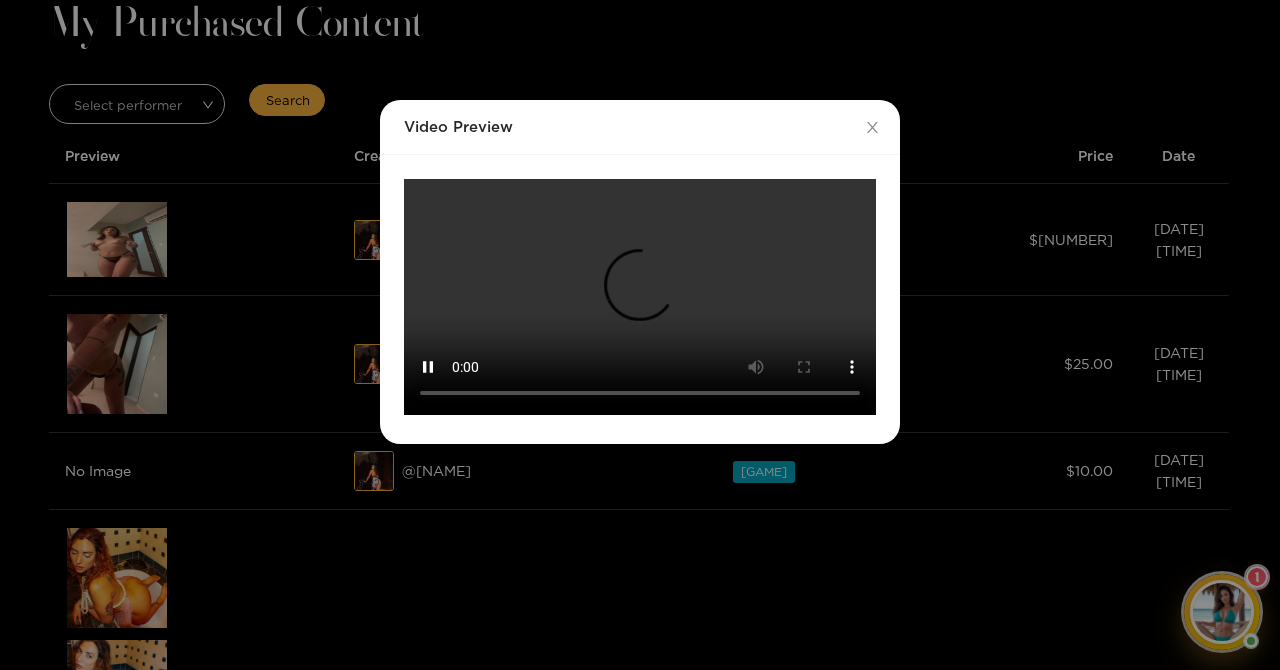 scroll, scrollTop: 0, scrollLeft: 0, axis: both 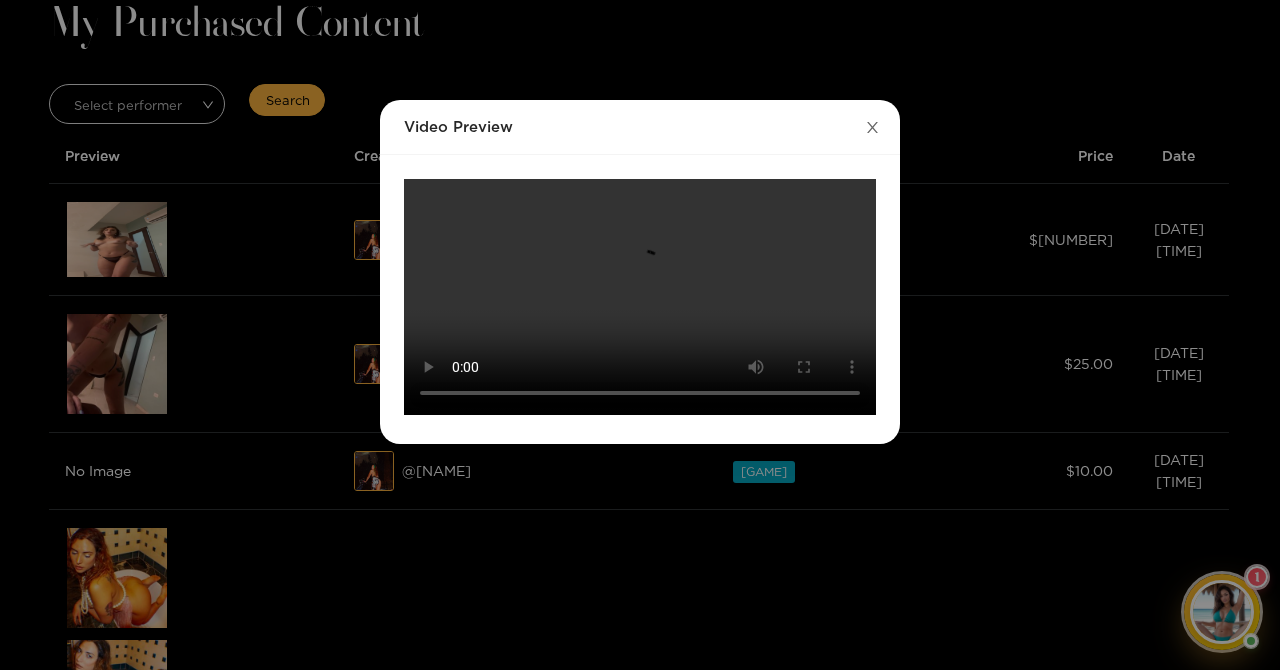 click 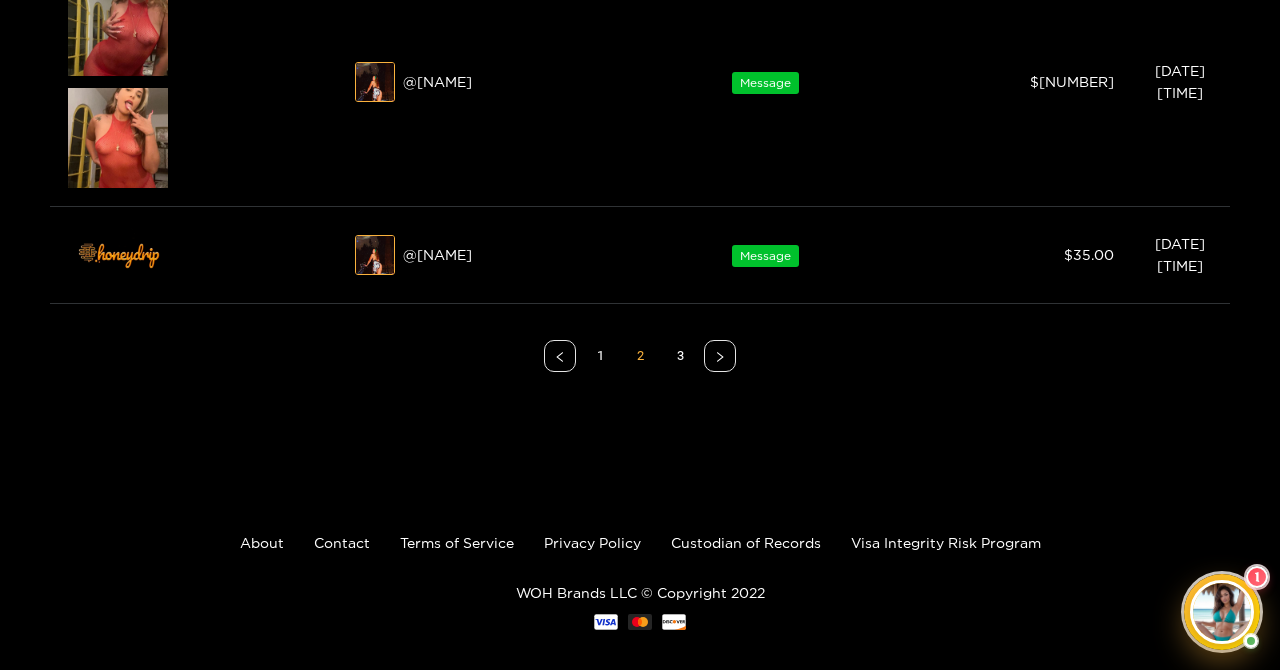 scroll, scrollTop: 1746, scrollLeft: 0, axis: vertical 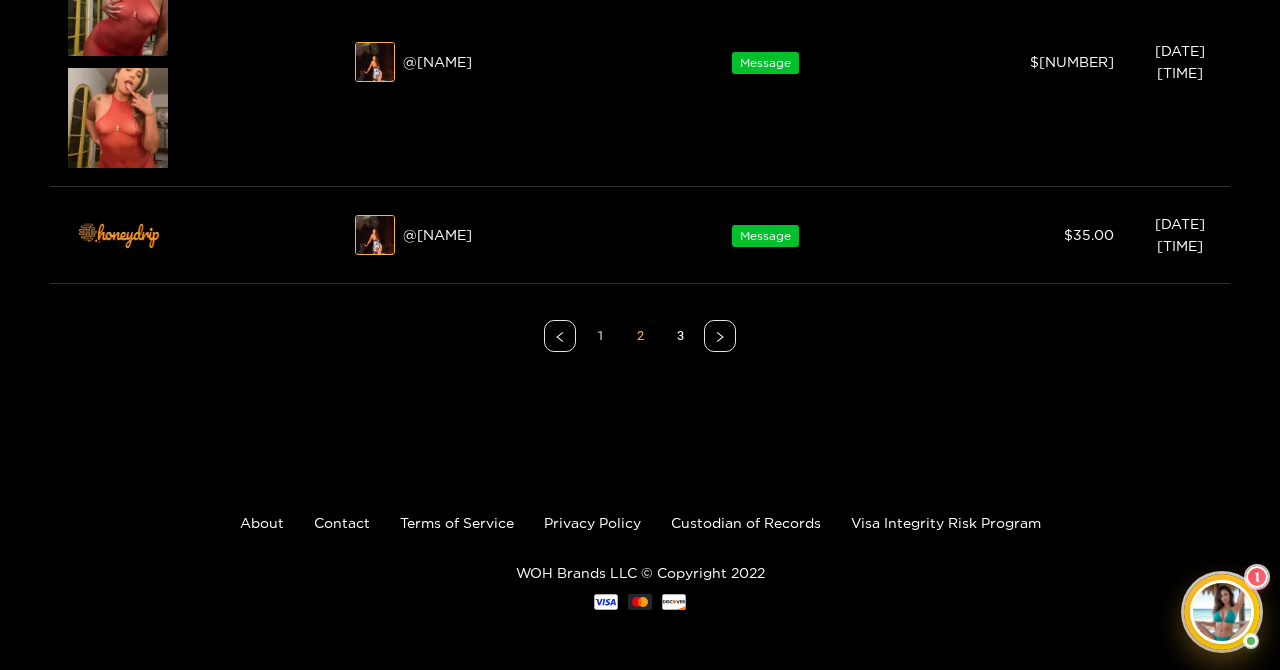 click on "1" at bounding box center (600, 336) 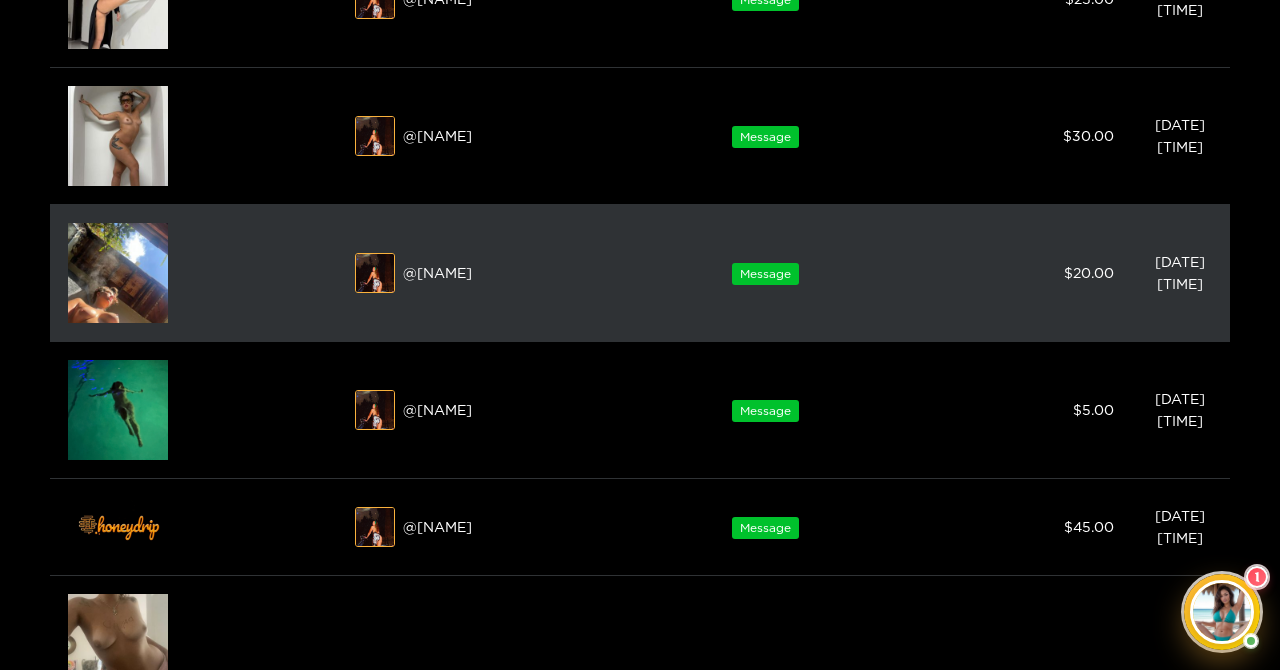 scroll, scrollTop: 853, scrollLeft: 0, axis: vertical 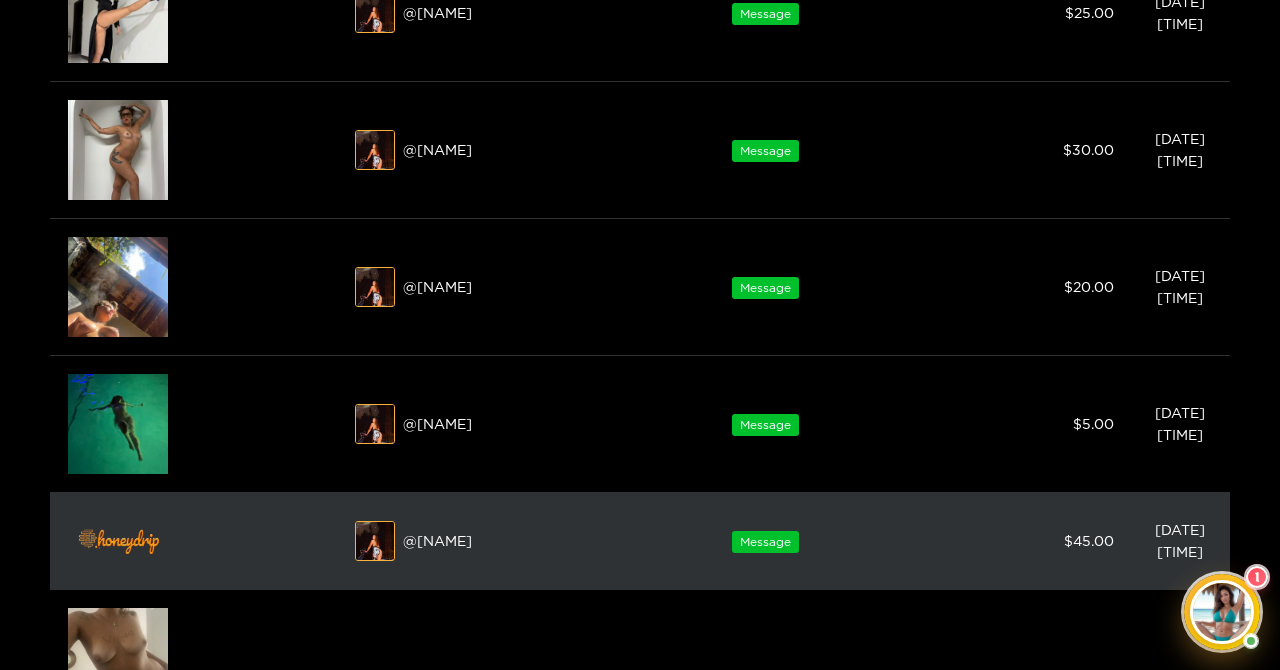 click on "Preview" at bounding box center (194, 541) 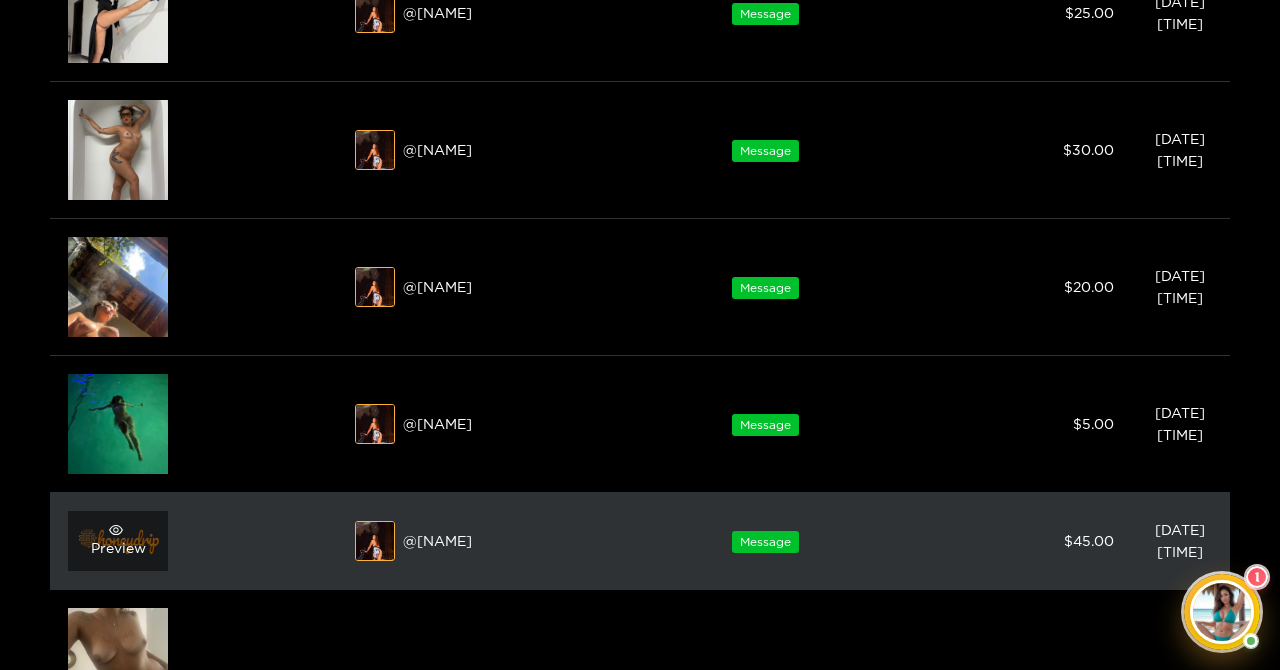 click on "Preview" at bounding box center [118, 541] 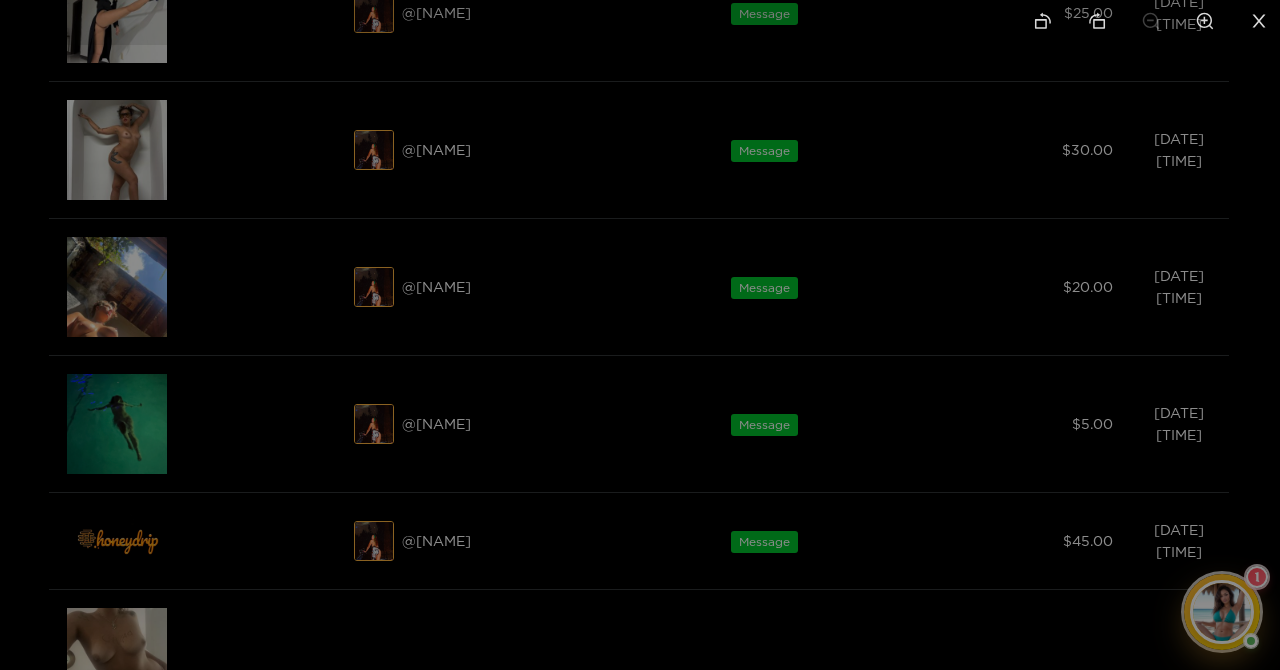 click at bounding box center [640, 335] 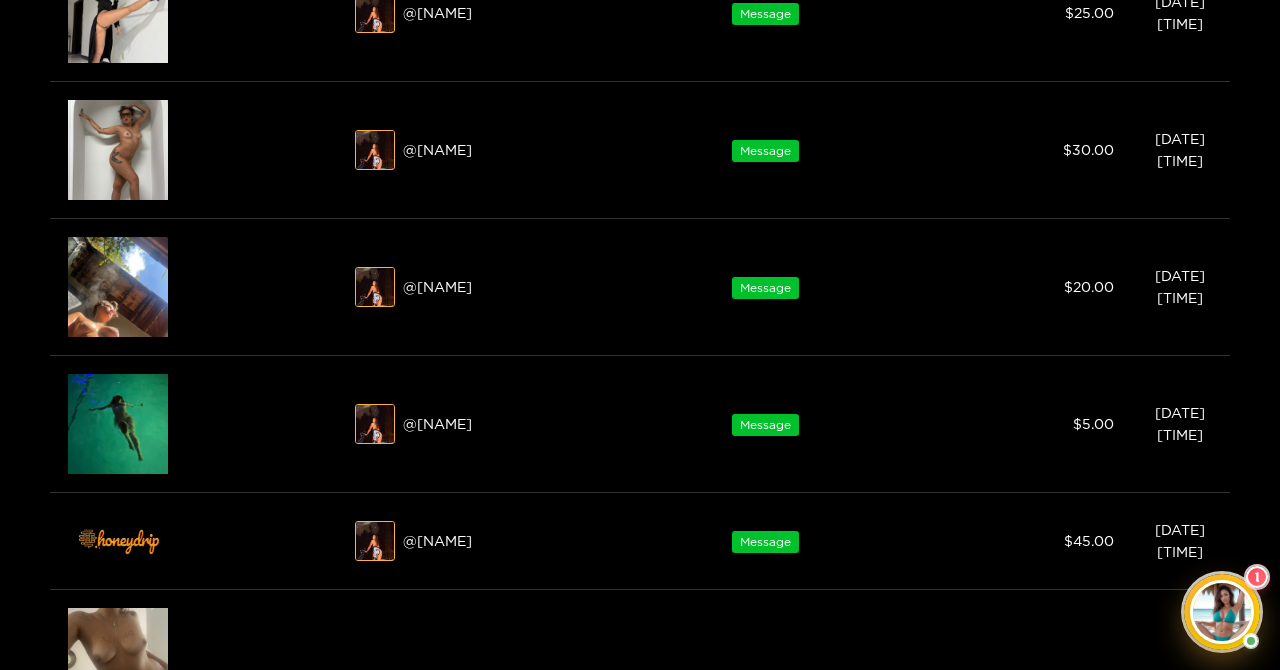 click on "Preview" at bounding box center (118, 541) 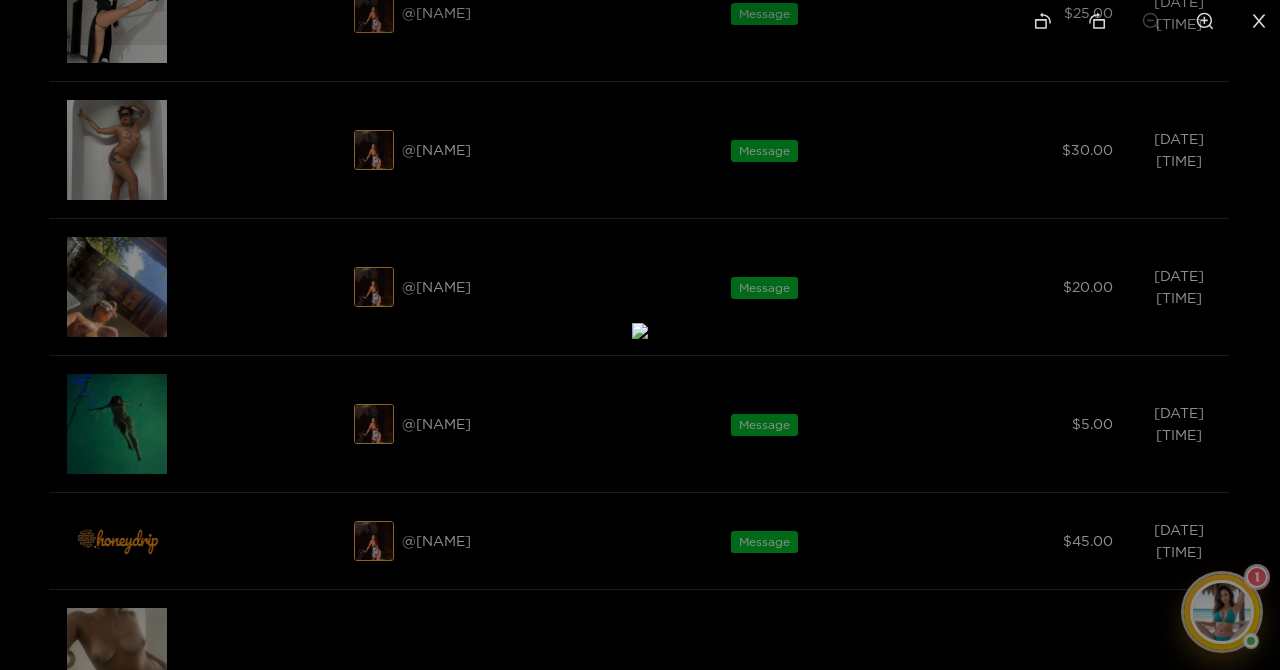click at bounding box center [640, 335] 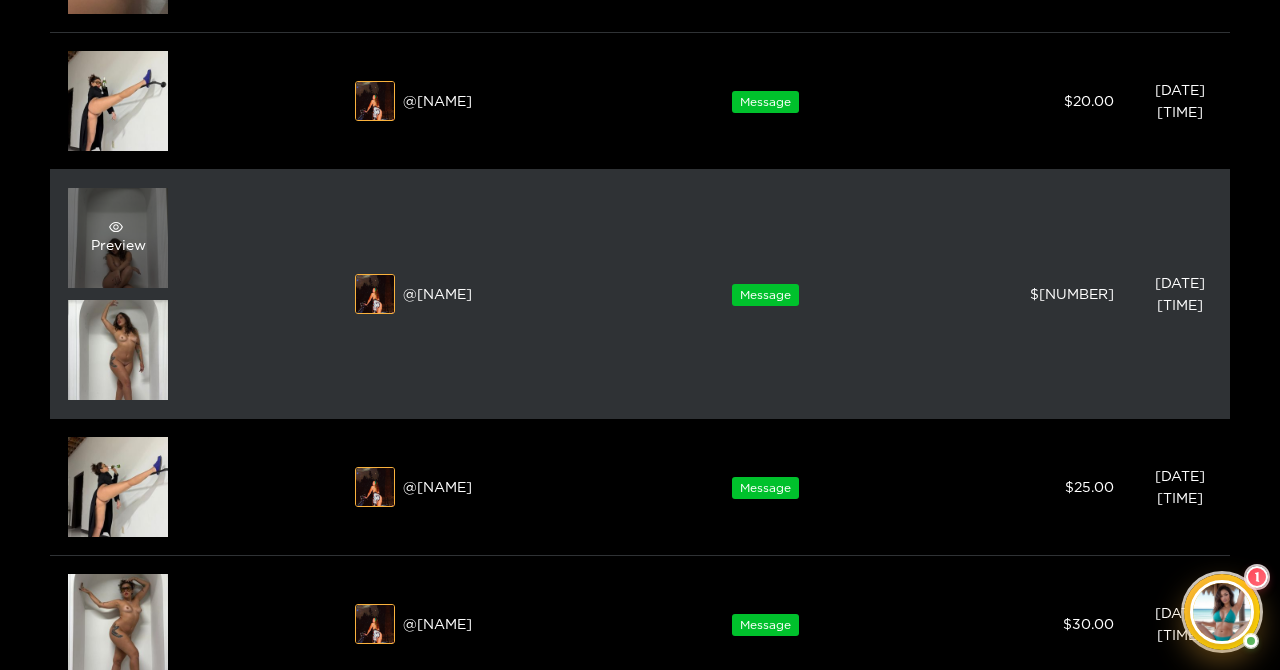 scroll, scrollTop: 361, scrollLeft: 0, axis: vertical 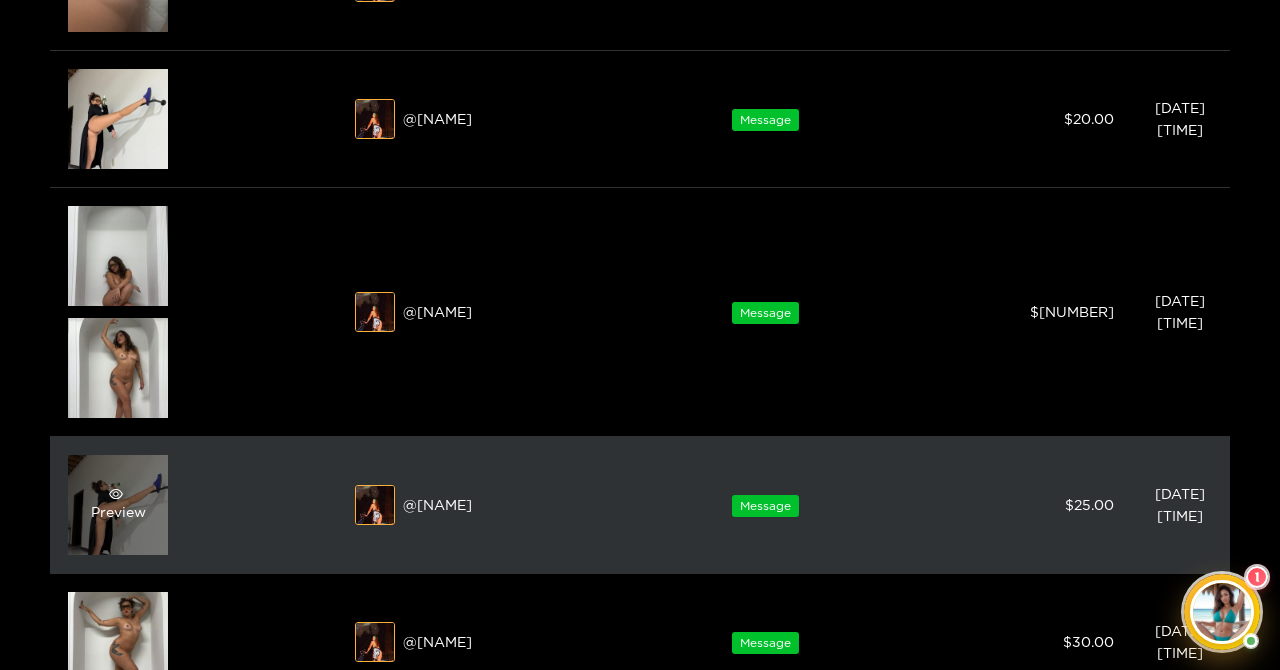 click at bounding box center (116, 494) 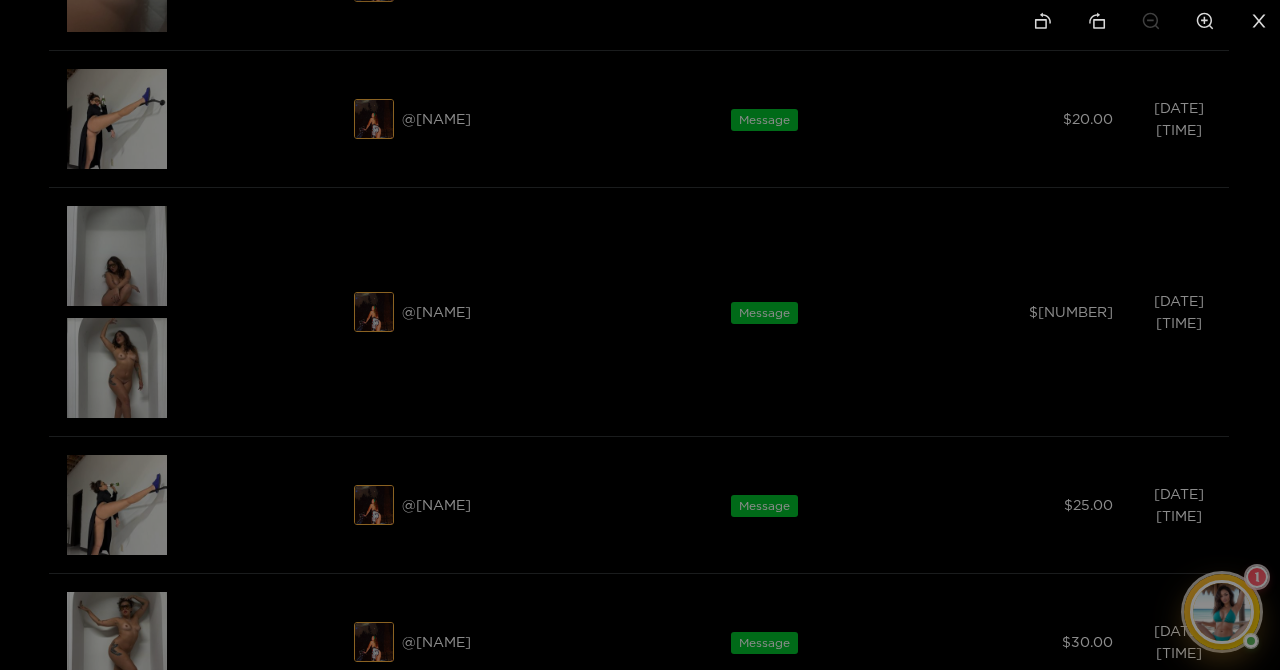 click at bounding box center (640, 335) 